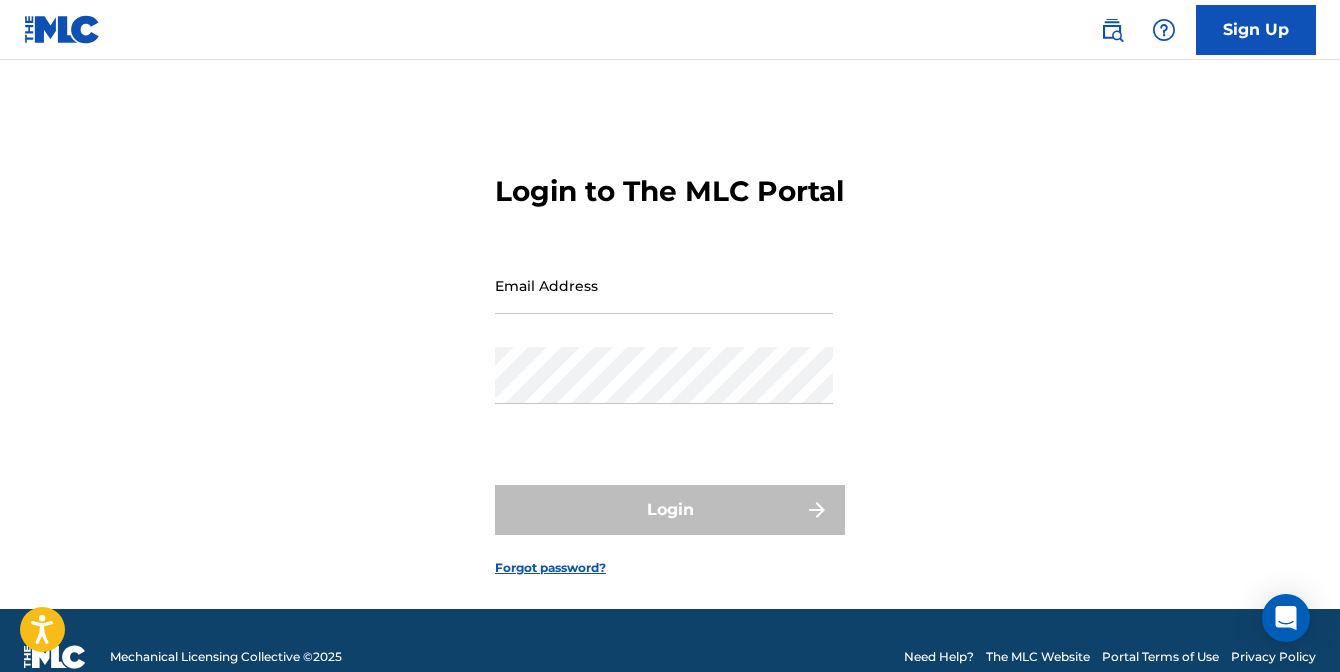scroll, scrollTop: 0, scrollLeft: 0, axis: both 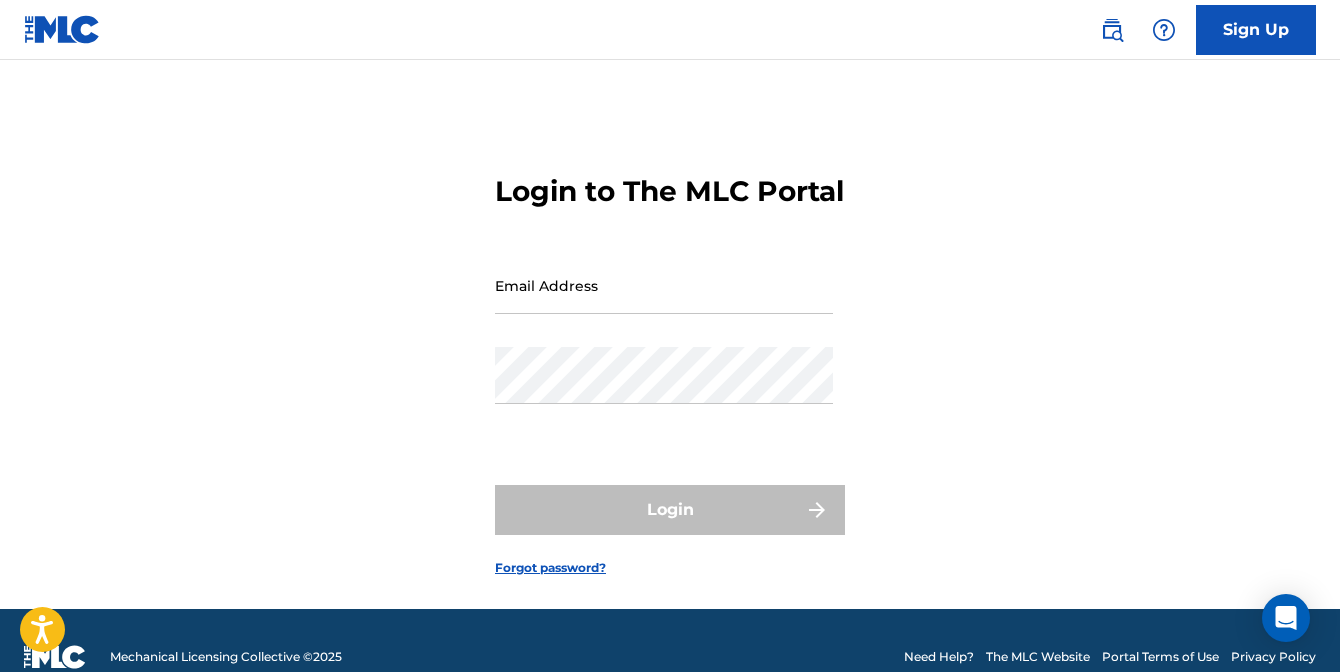 click on "Email Address" at bounding box center (664, 285) 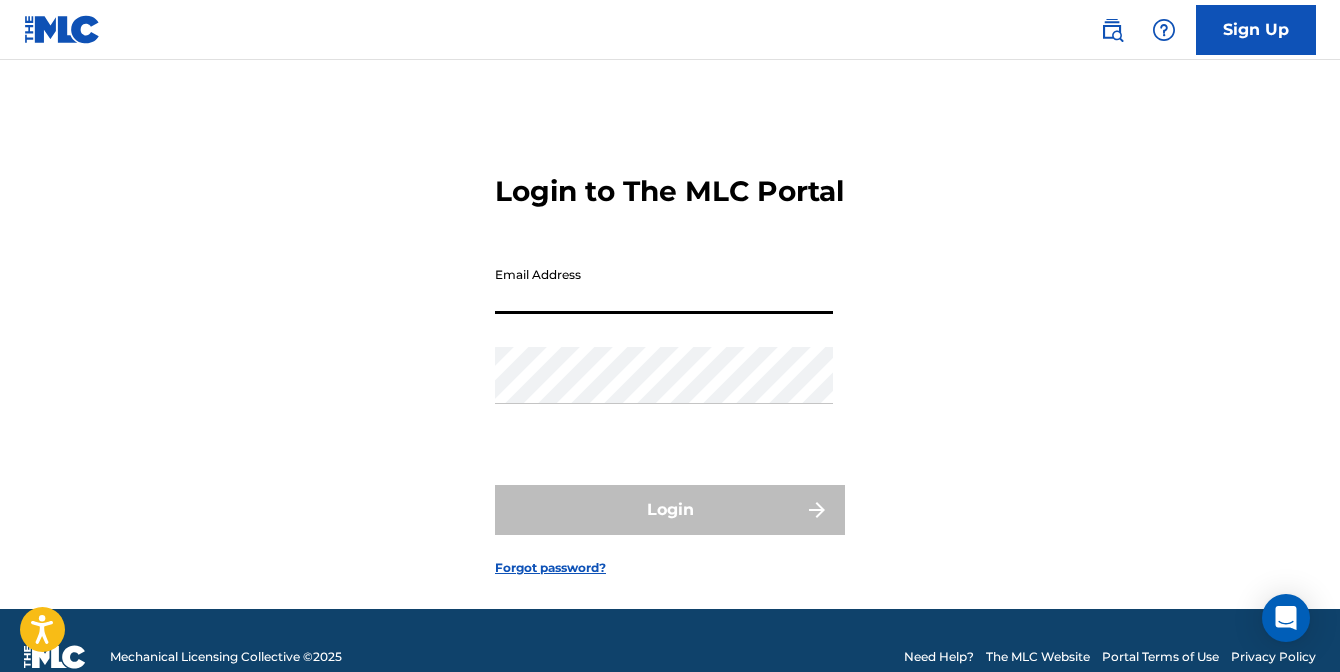 type on "[EMAIL_ADDRESS][DOMAIN_NAME]" 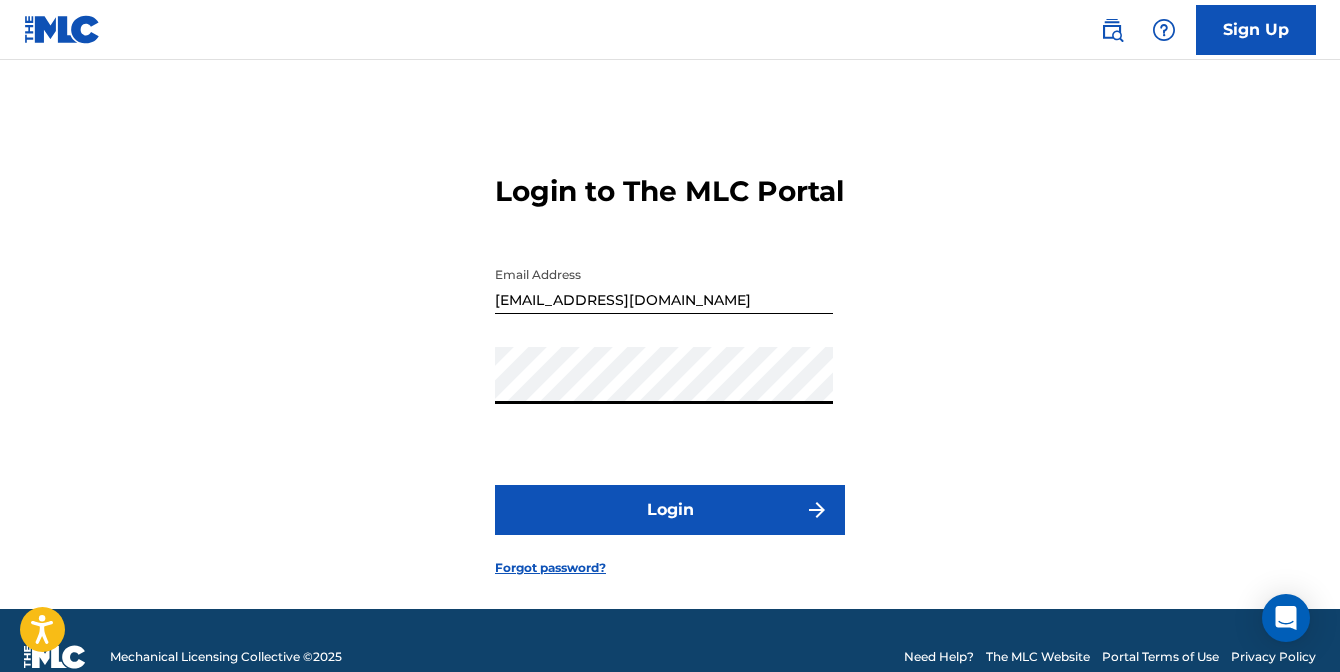 click on "Login" at bounding box center (670, 510) 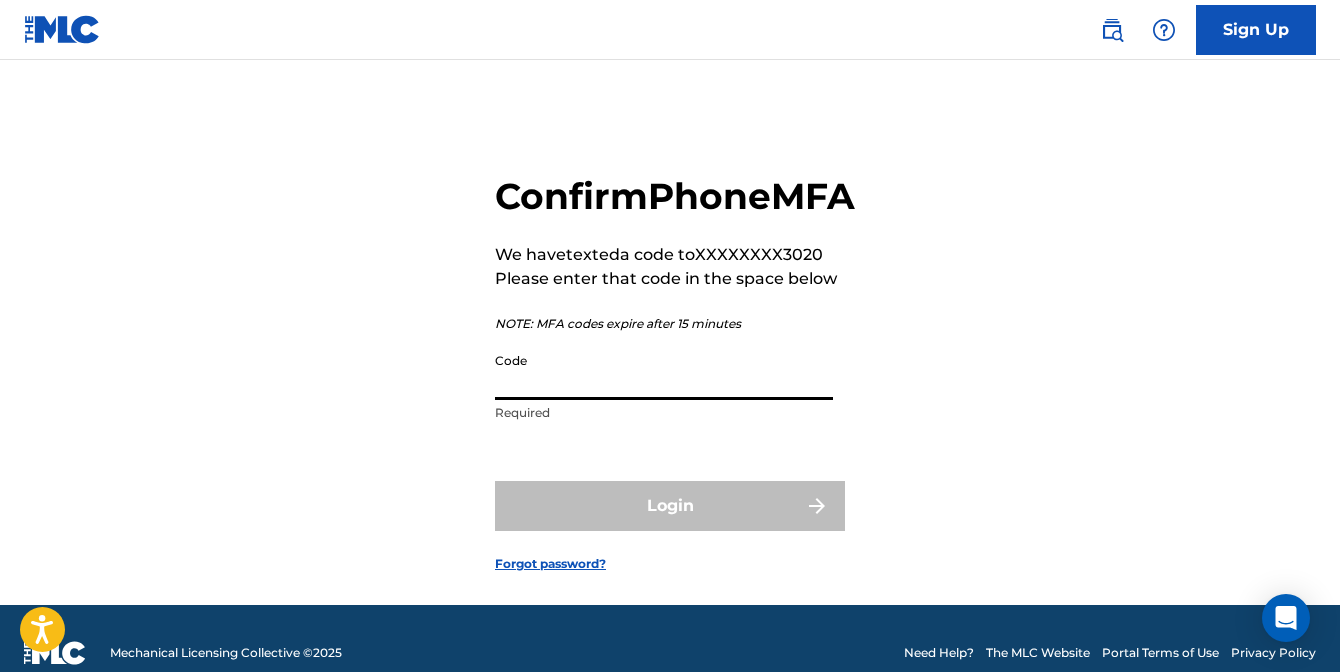 click on "Code" at bounding box center [664, 371] 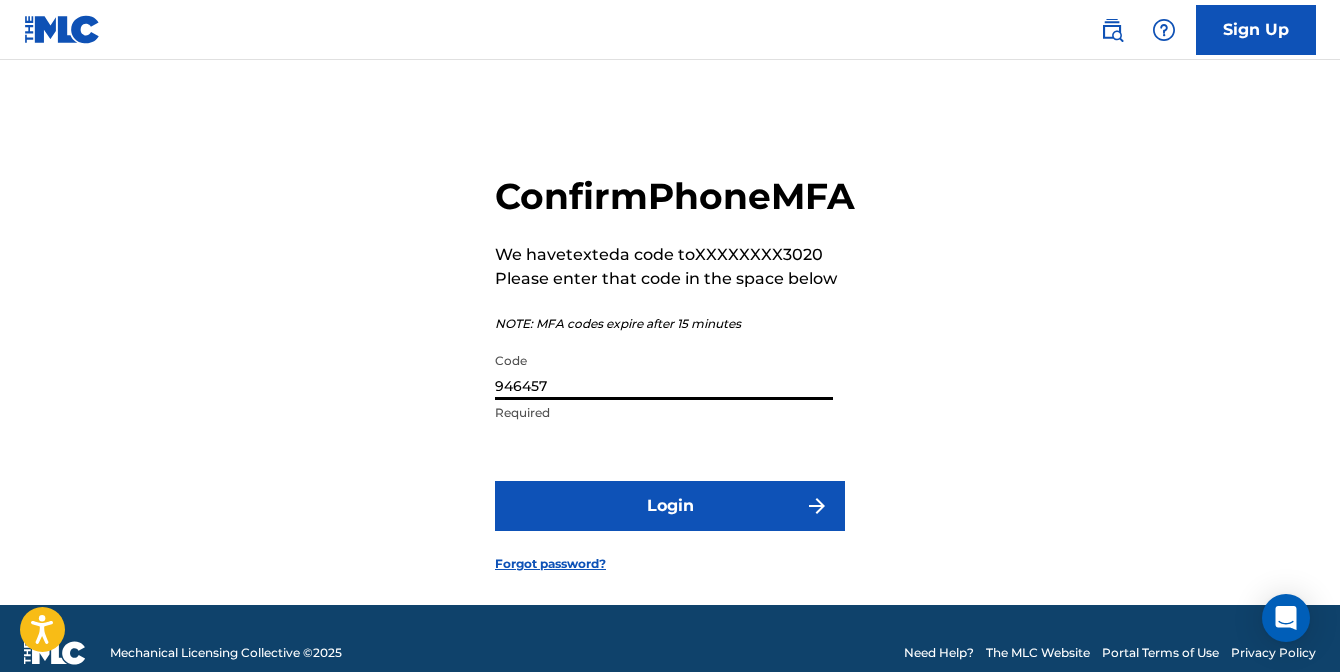 type on "946457" 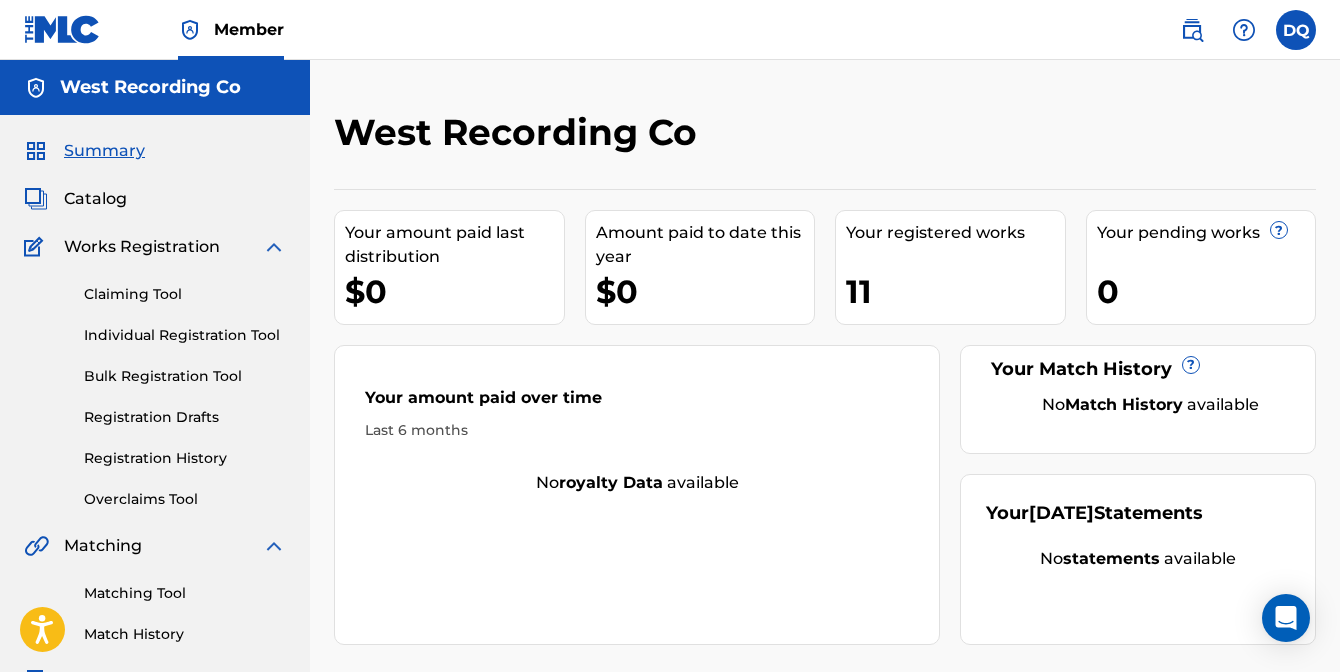 scroll, scrollTop: 0, scrollLeft: 0, axis: both 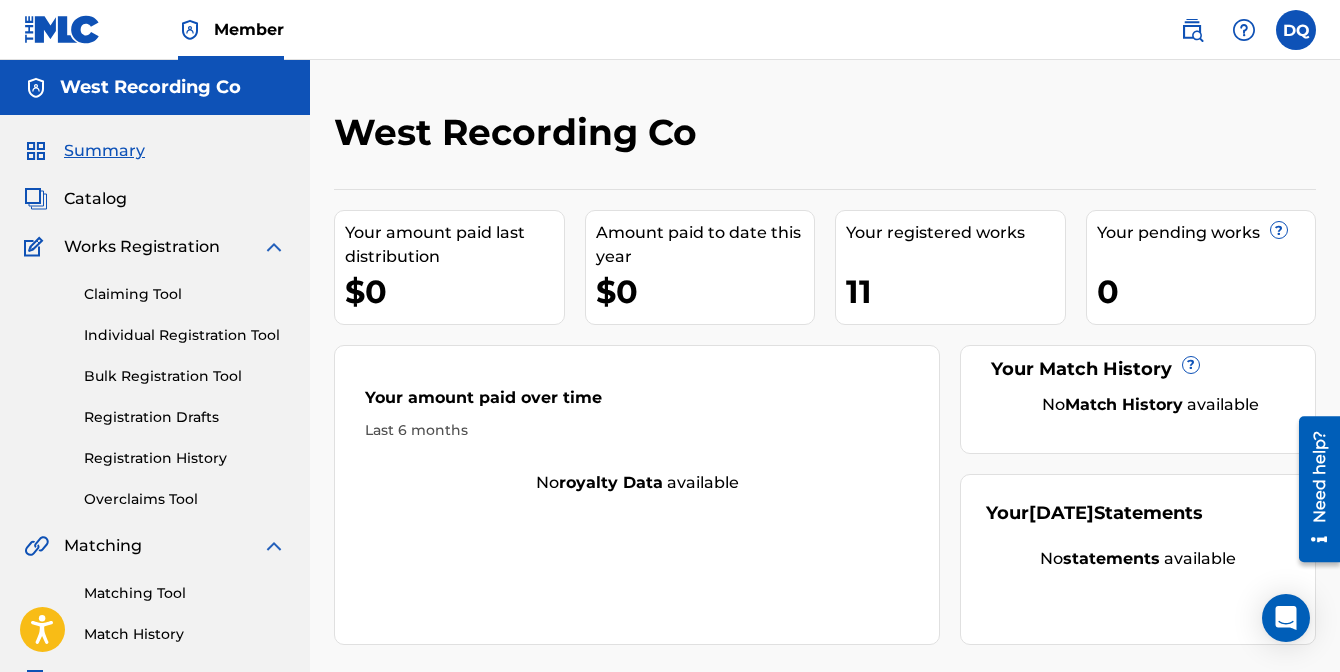 click on "Catalog" at bounding box center (95, 199) 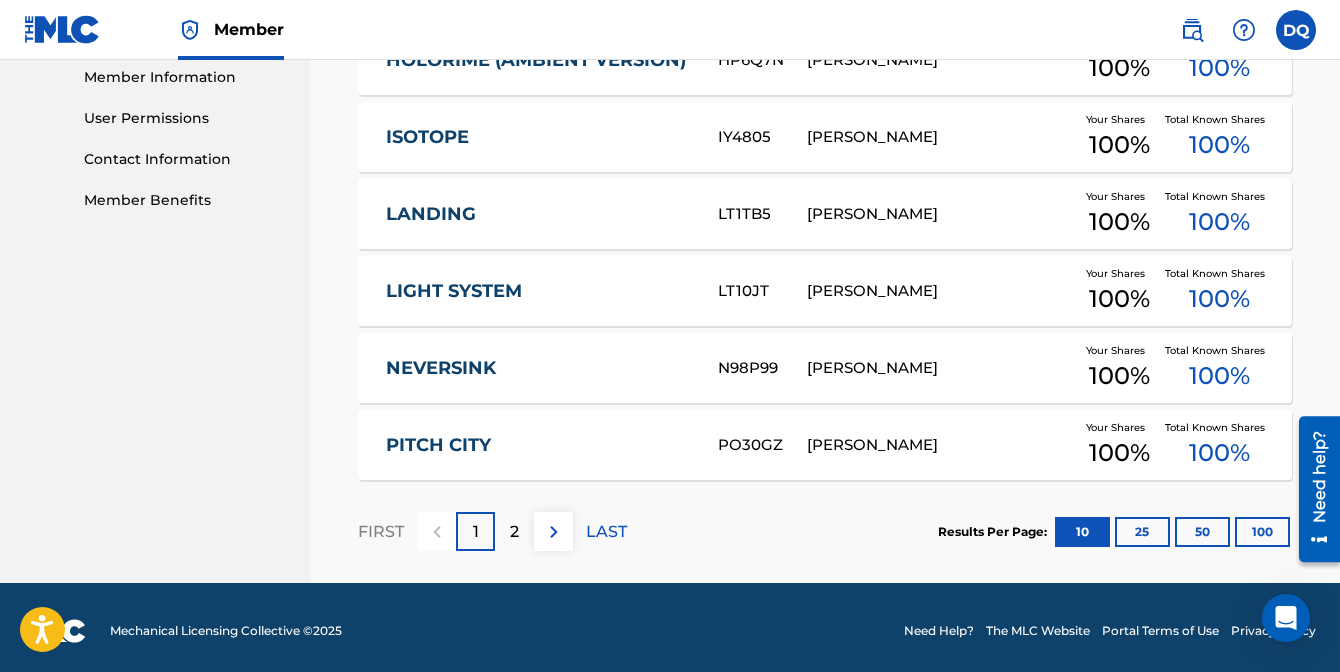 scroll, scrollTop: 916, scrollLeft: 0, axis: vertical 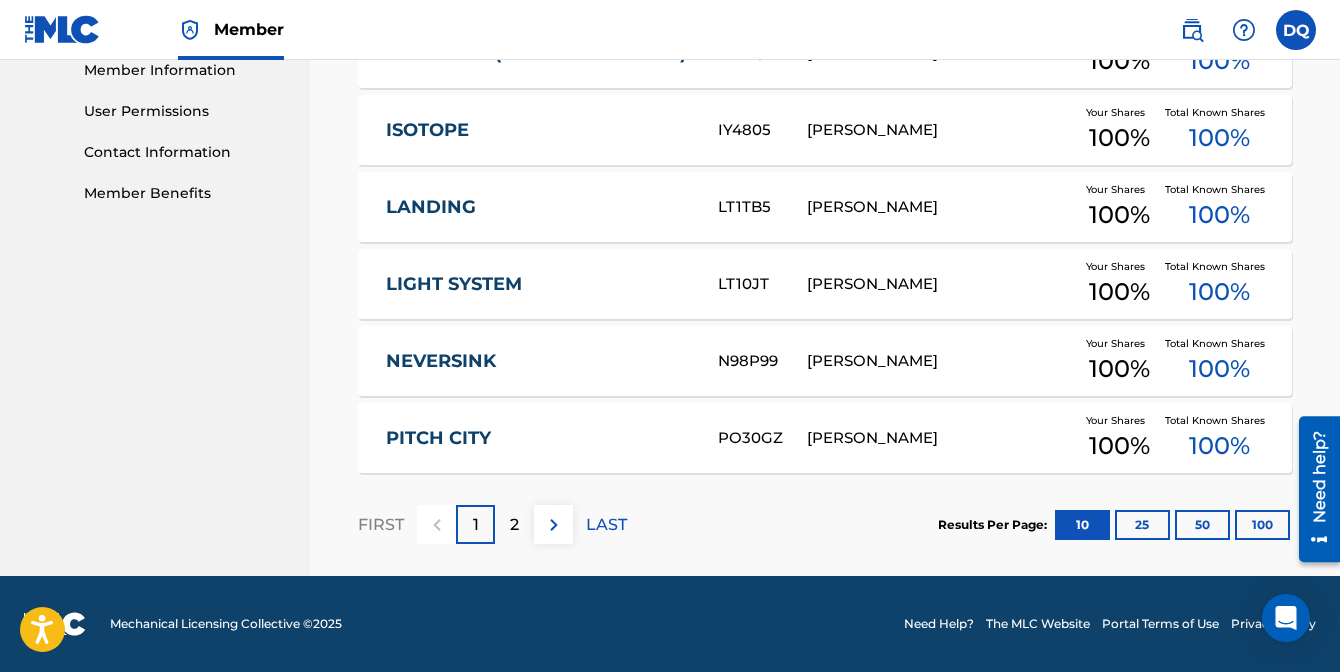 click on "LANDING" at bounding box center [538, 207] 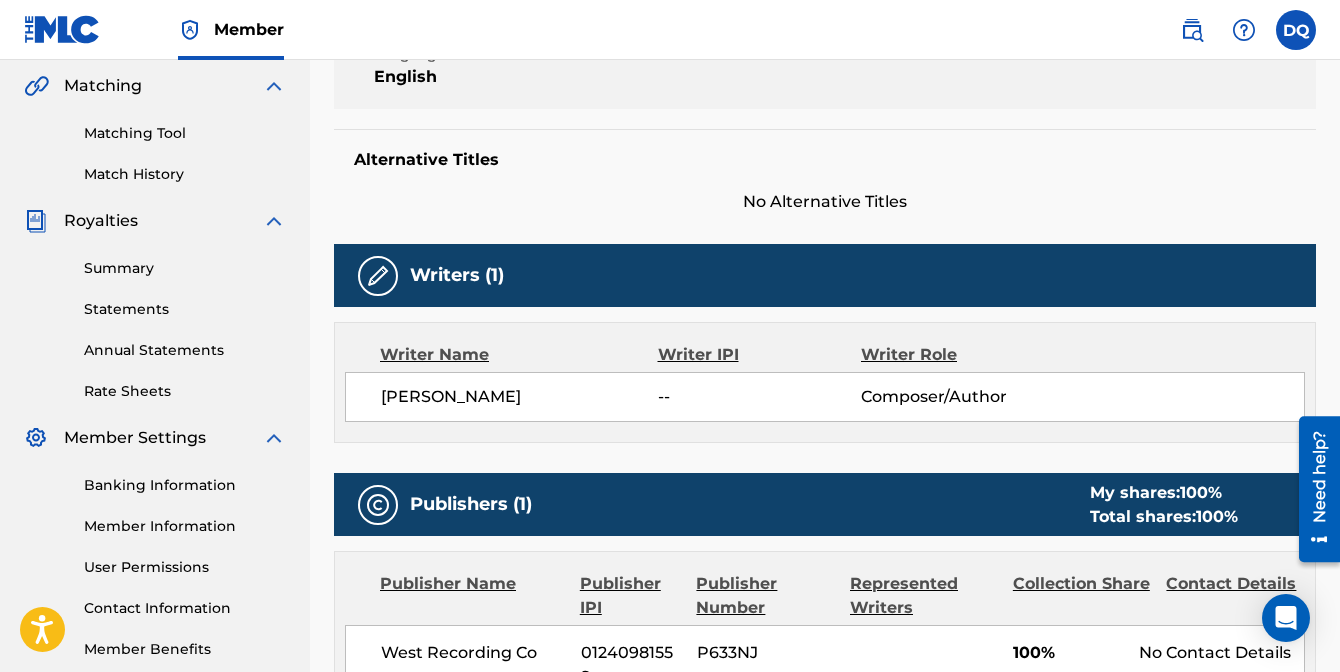 scroll, scrollTop: 0, scrollLeft: 0, axis: both 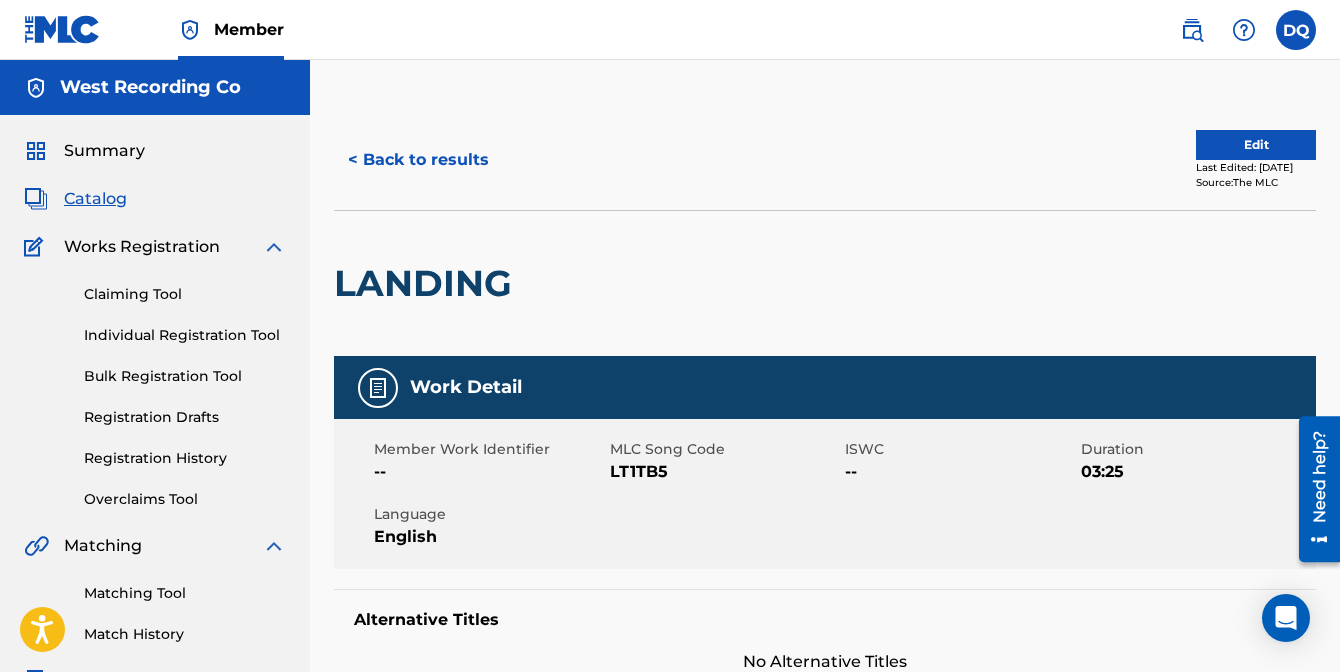 click on "< Back to results" at bounding box center [418, 160] 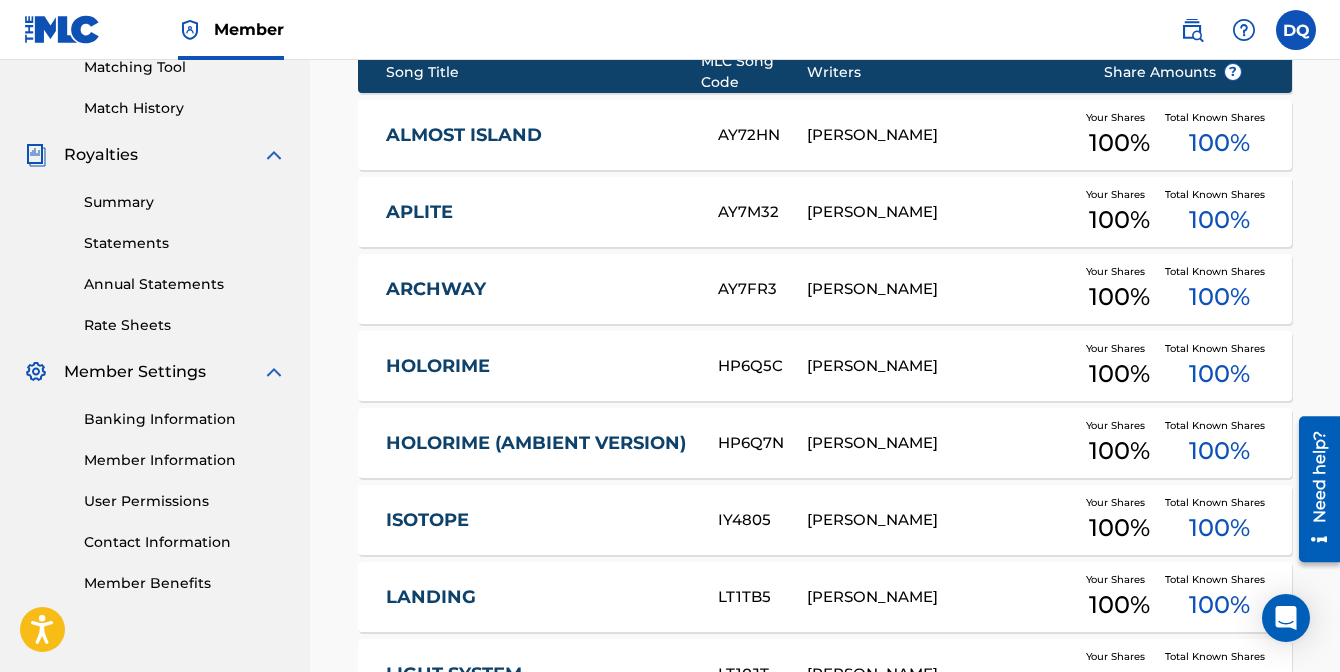 scroll, scrollTop: 523, scrollLeft: 0, axis: vertical 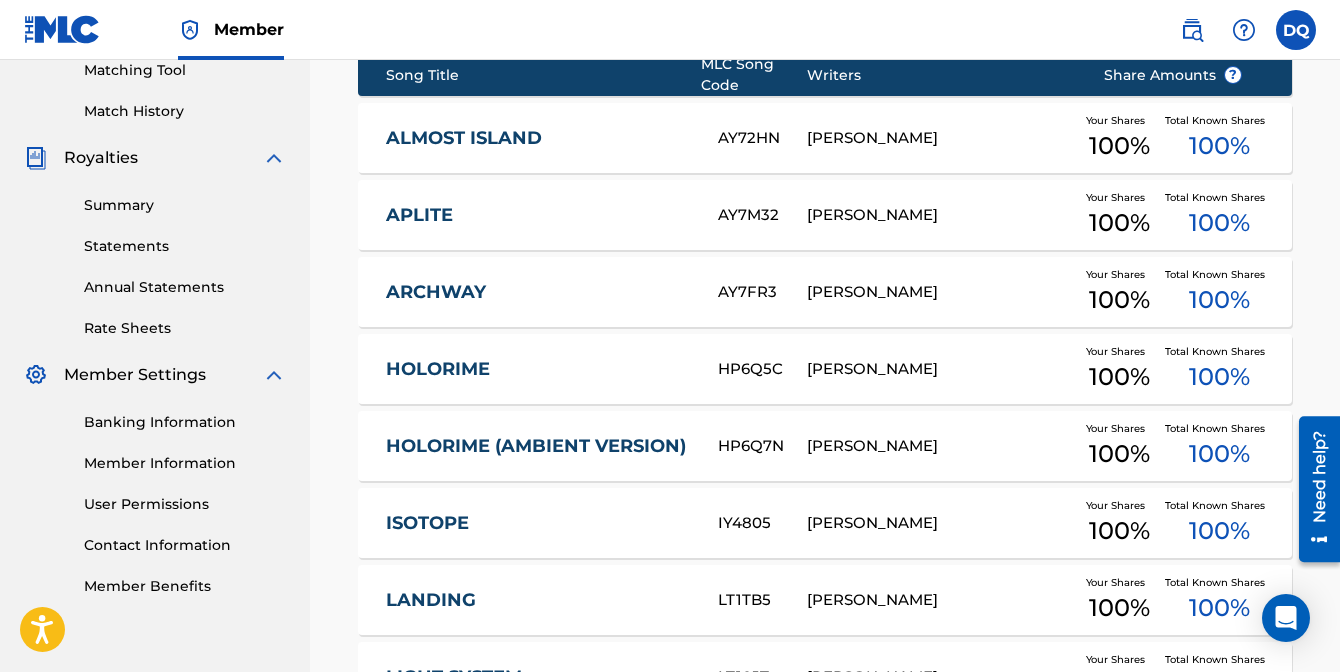 click on "Statements" at bounding box center (185, 246) 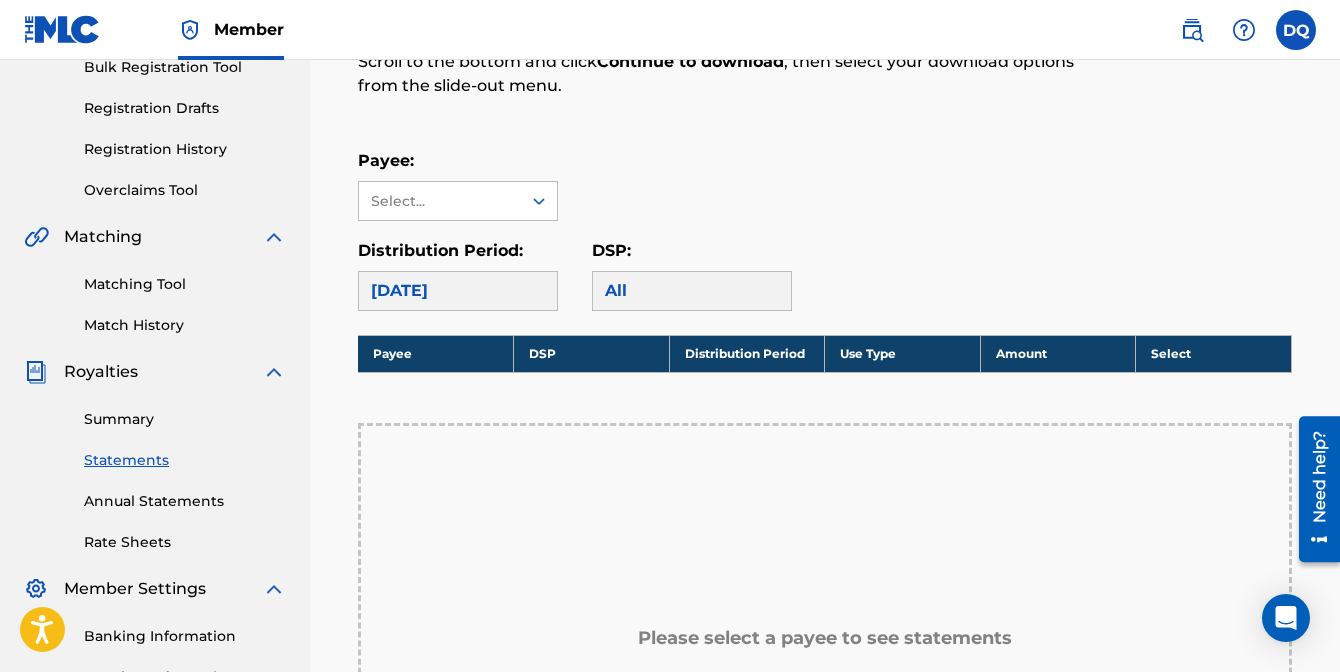 scroll, scrollTop: 265, scrollLeft: 0, axis: vertical 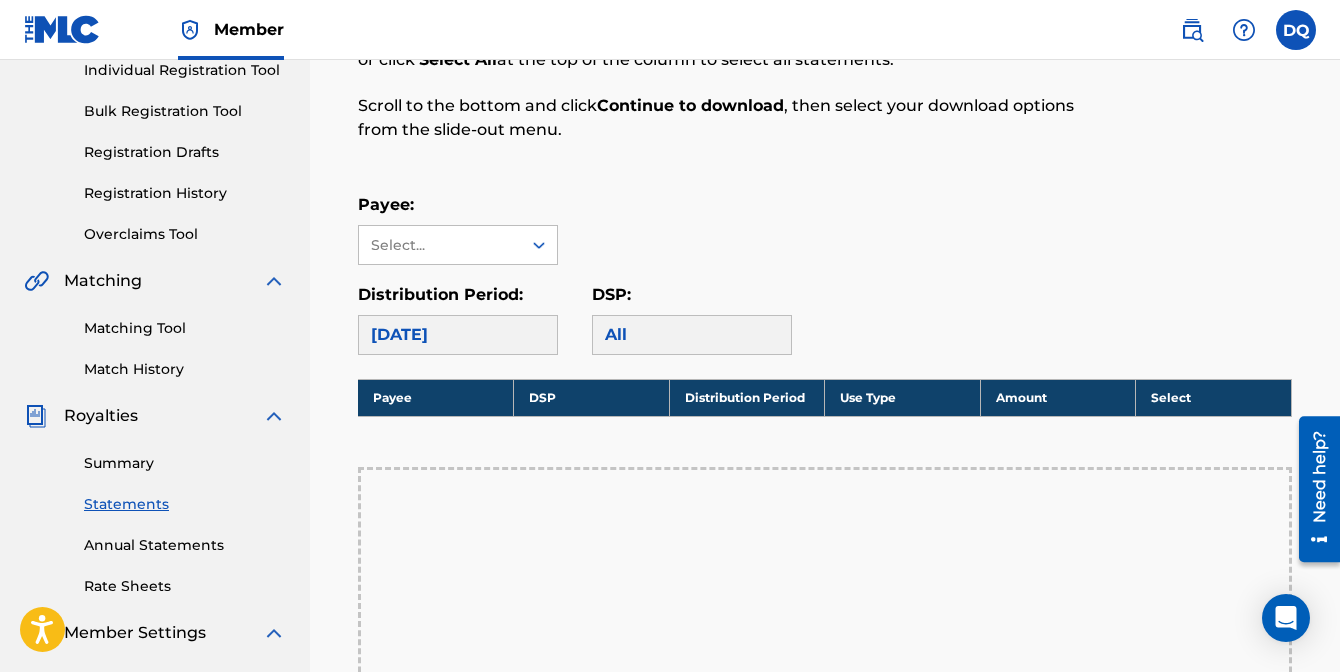 click on "Payee: Select... Distribution Period: [DATE] DSP: All" at bounding box center [825, 274] 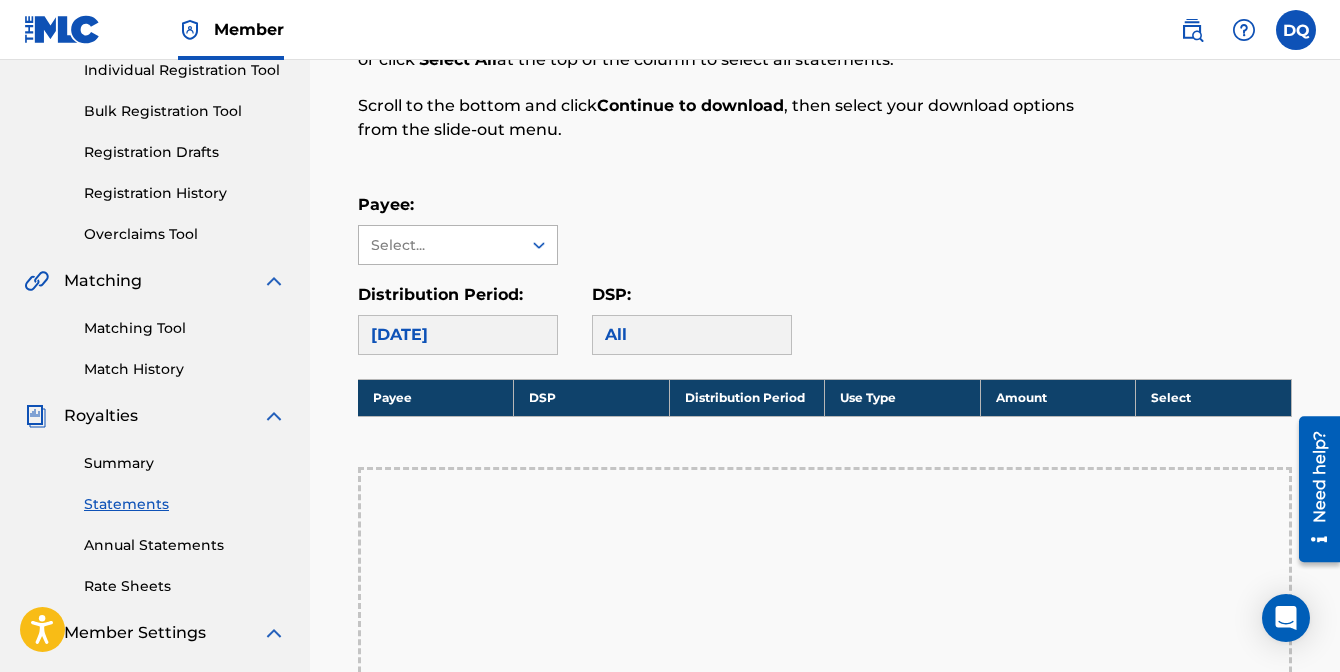 click at bounding box center [539, 245] 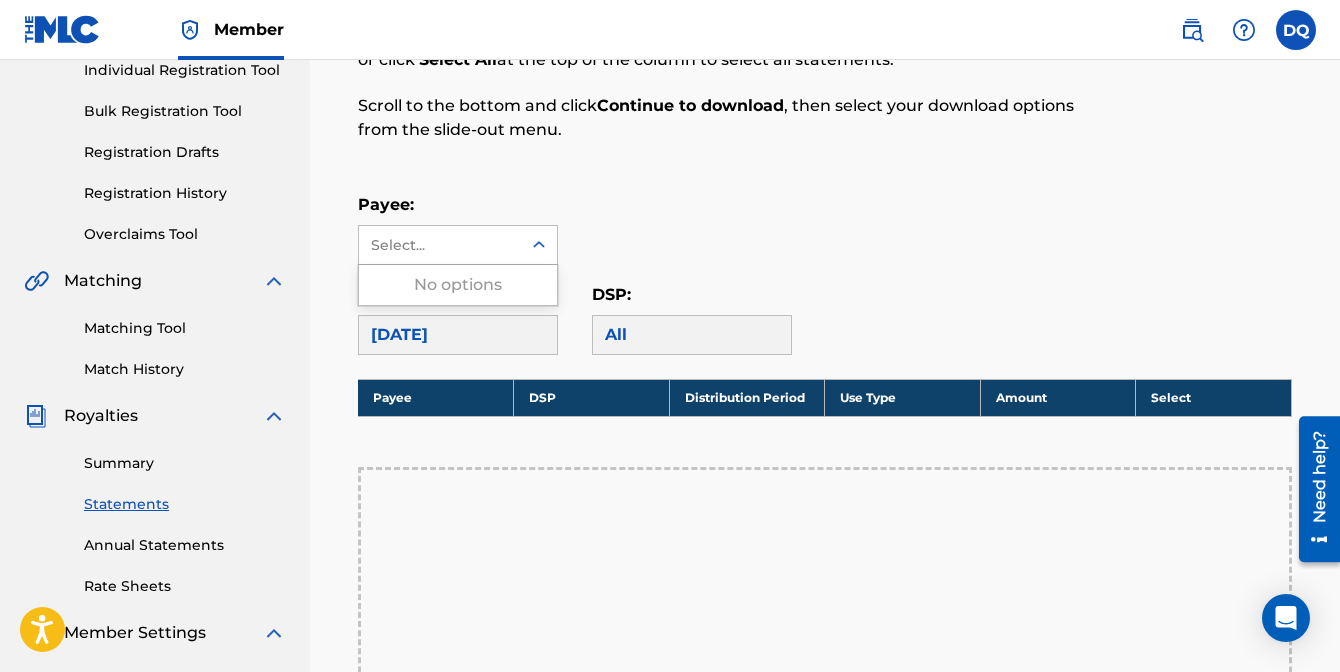 click on "Payee: Use Up and Down to choose options, press Enter to select the currently focused option, press Escape to exit the menu, press Tab to select the option and exit the menu. Select... No options" at bounding box center (825, 229) 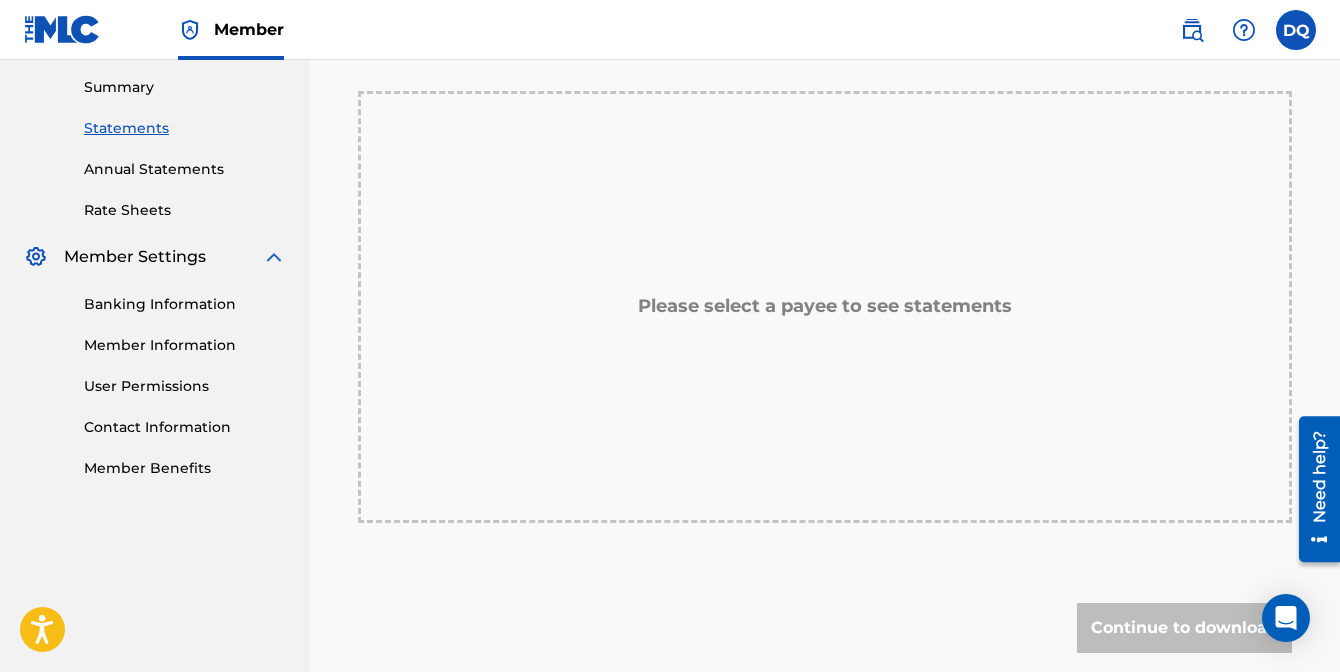 scroll, scrollTop: 642, scrollLeft: 0, axis: vertical 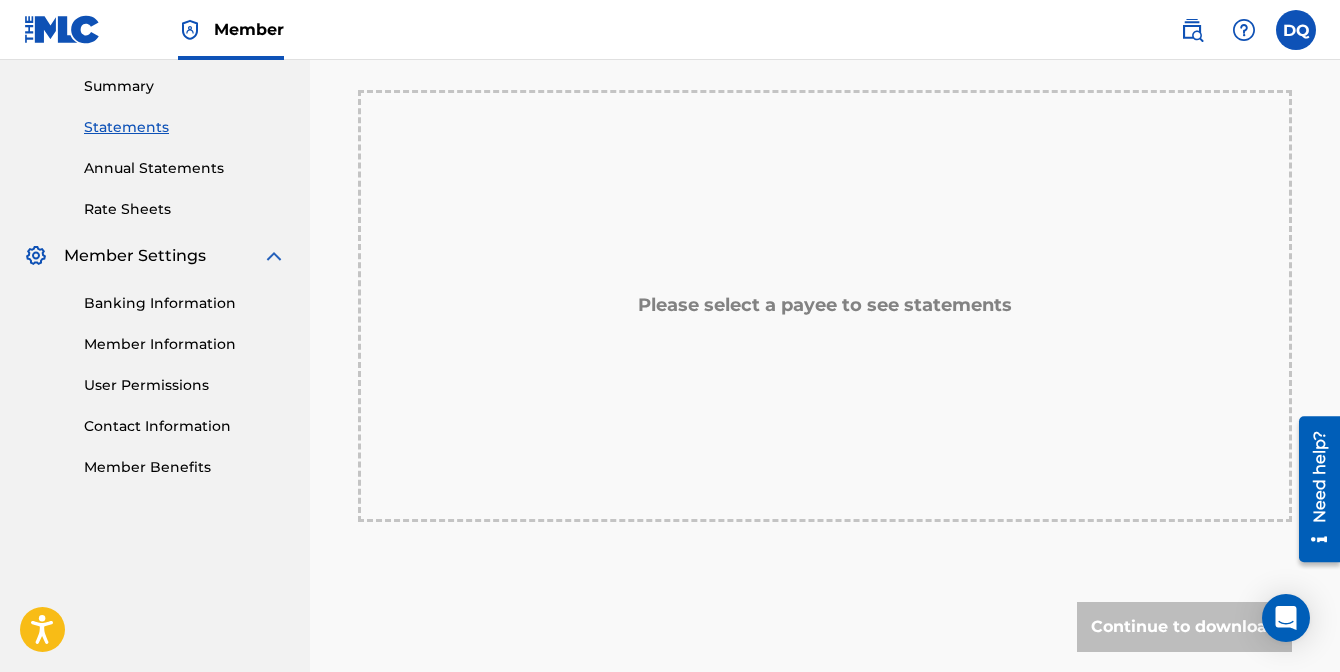 click on "Member Information" at bounding box center (185, 344) 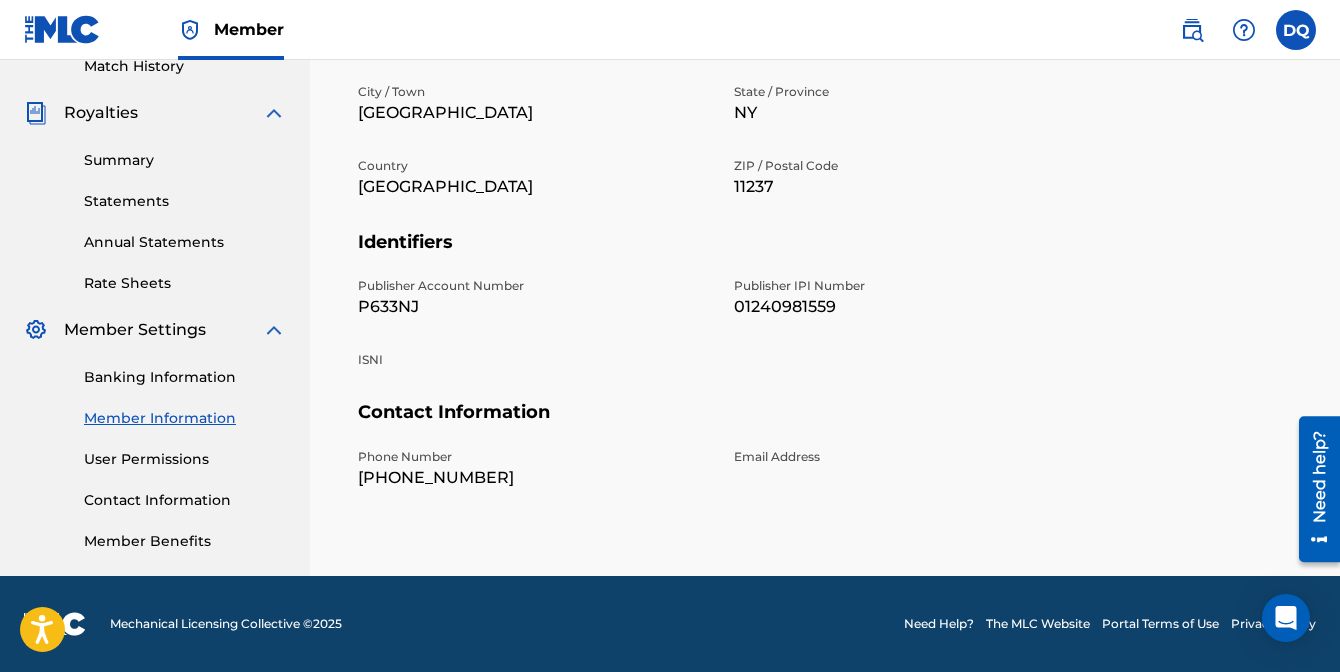 scroll, scrollTop: 568, scrollLeft: 0, axis: vertical 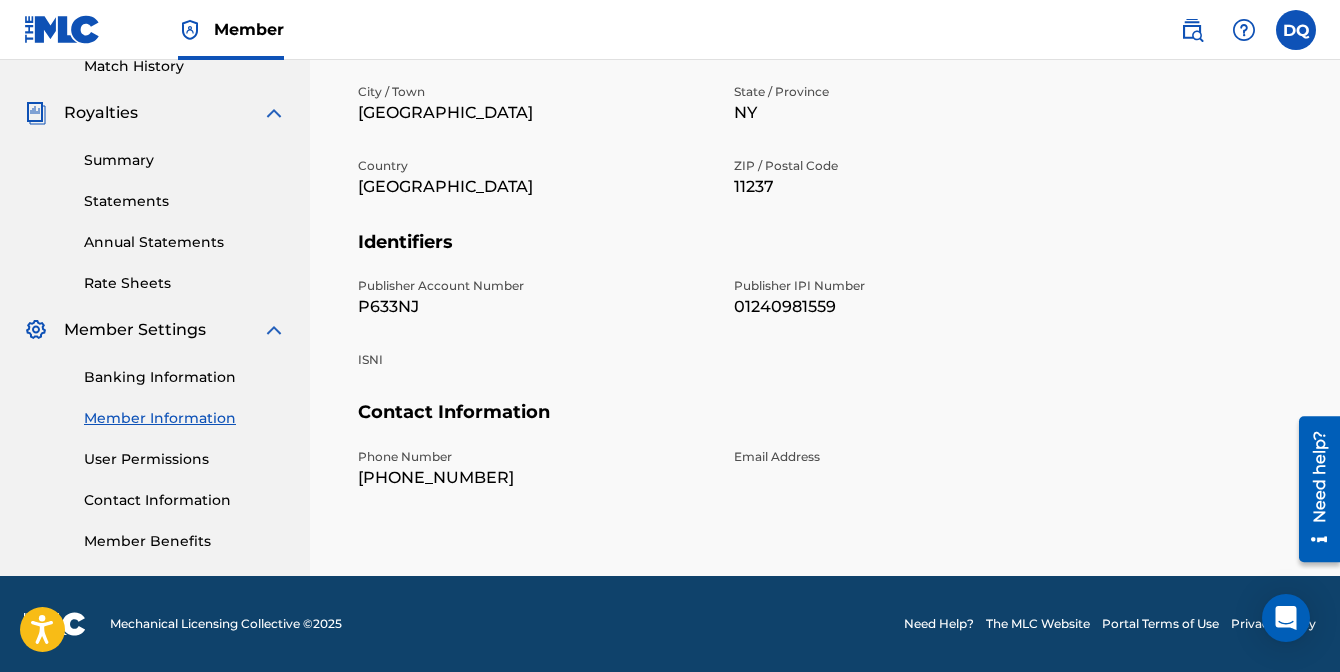 click on "Banking Information" at bounding box center [185, 377] 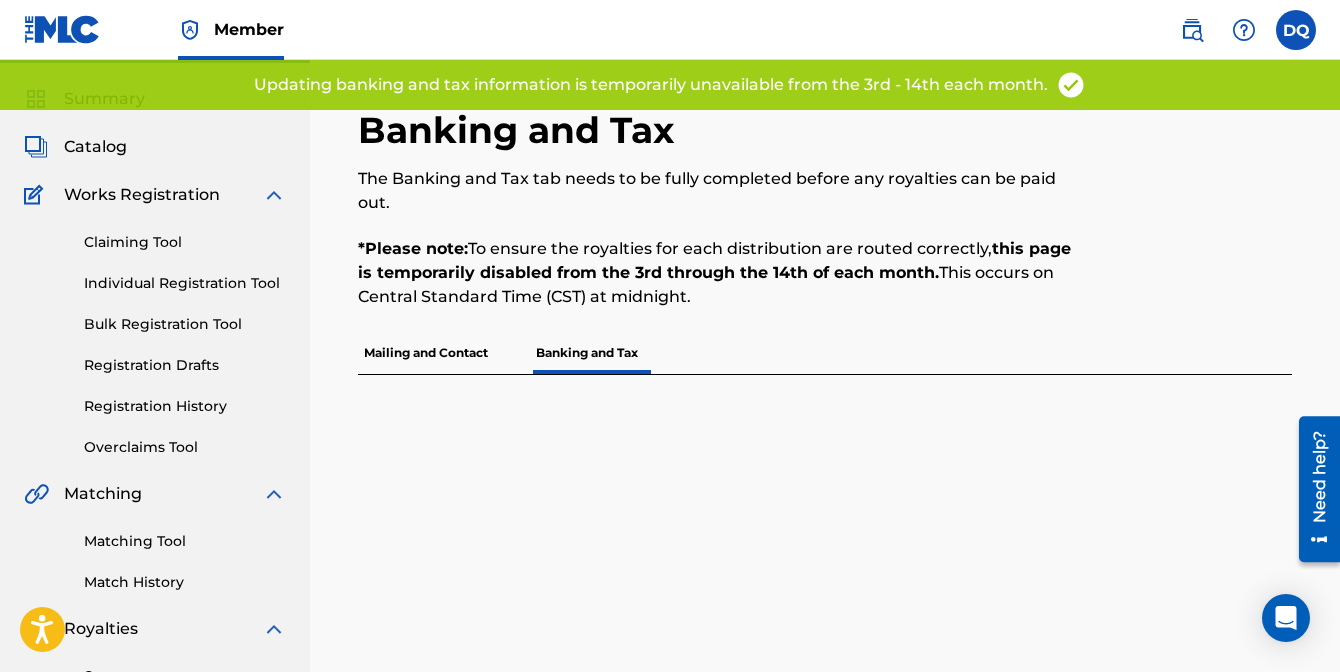 scroll, scrollTop: 0, scrollLeft: 0, axis: both 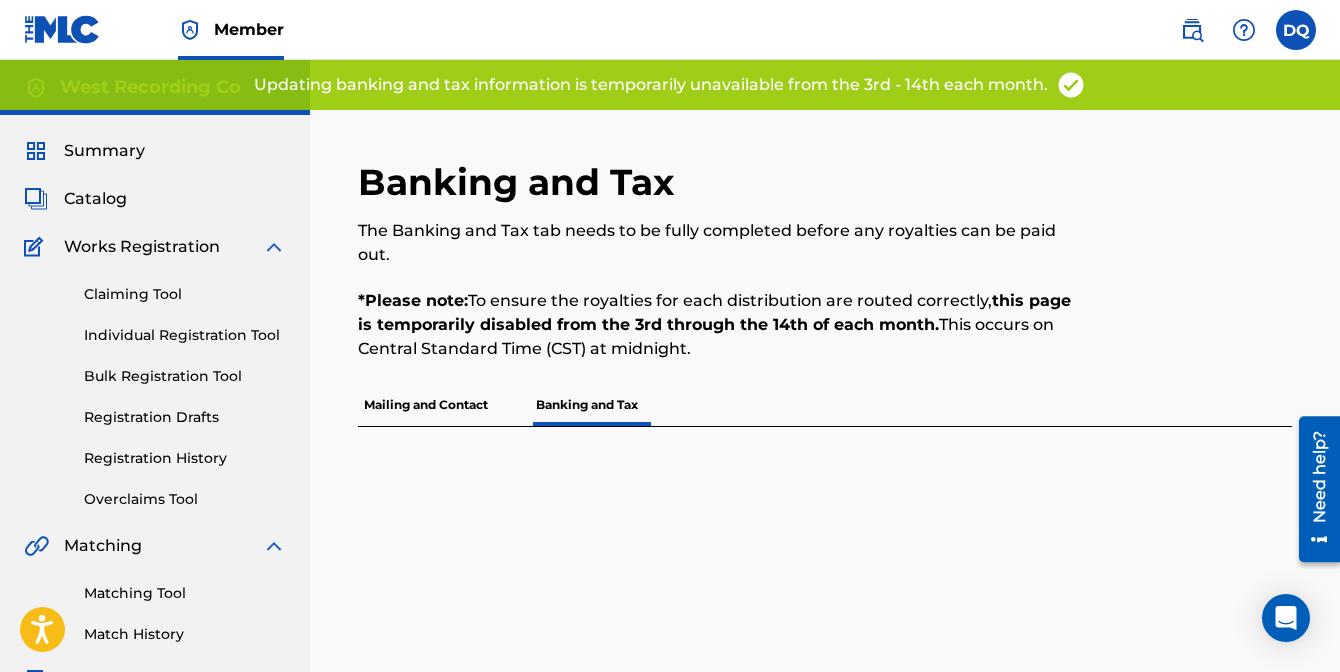 click on "*Please note:  To ensure the royalties for each distribution are routed correctly,  this page is temporarily disabled from the 3rd through the 14th of each month.  This occurs on Central Standard Time (CST) at midnight." at bounding box center (717, 325) 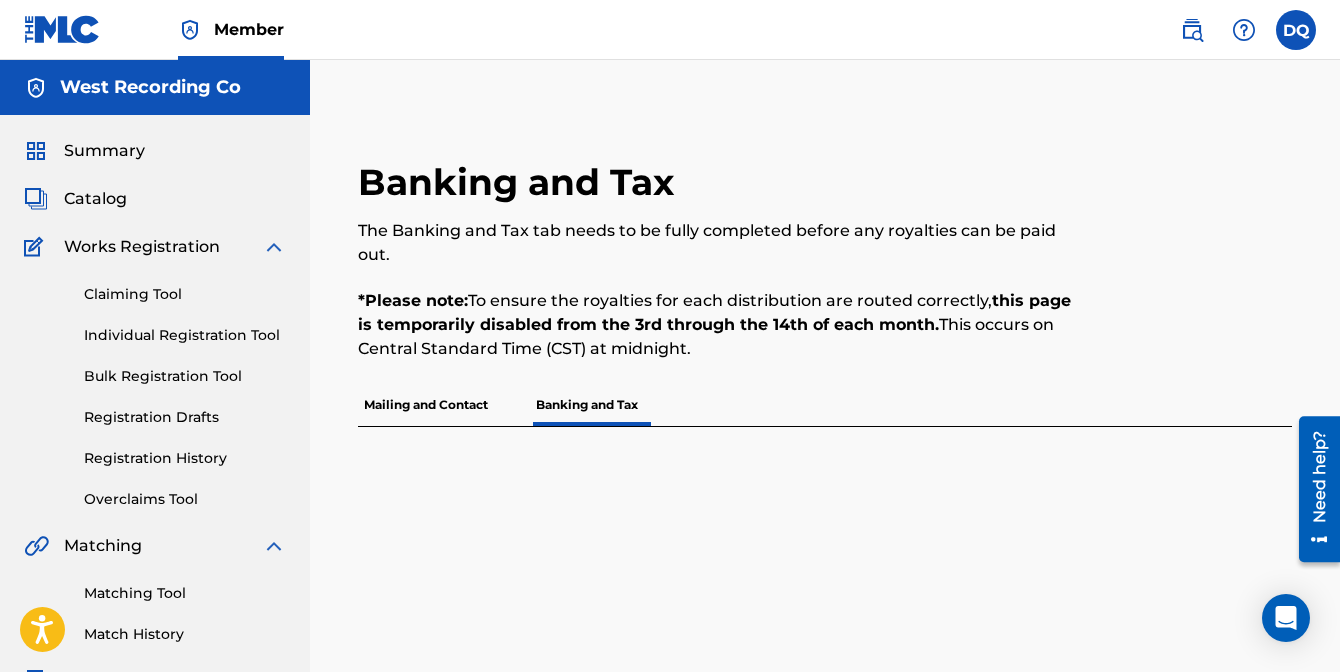 click on "Claiming Tool" at bounding box center [185, 294] 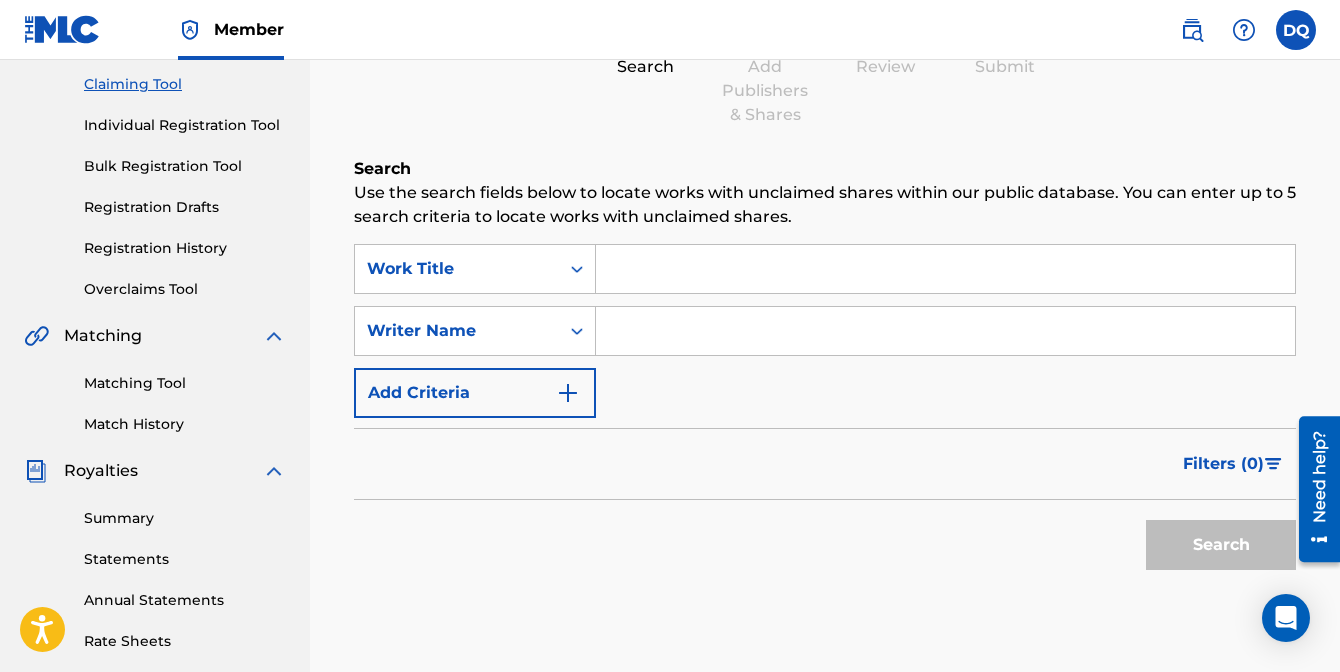 scroll, scrollTop: 568, scrollLeft: 0, axis: vertical 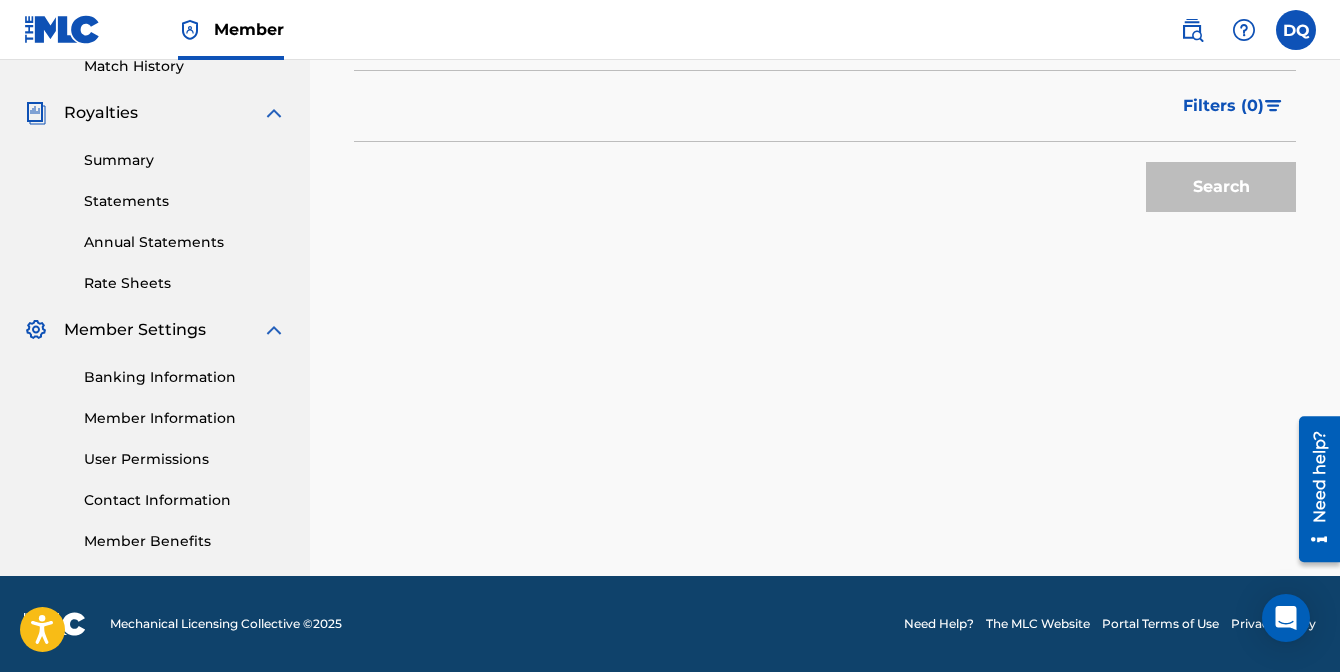 click on "Rate Sheets" at bounding box center (185, 283) 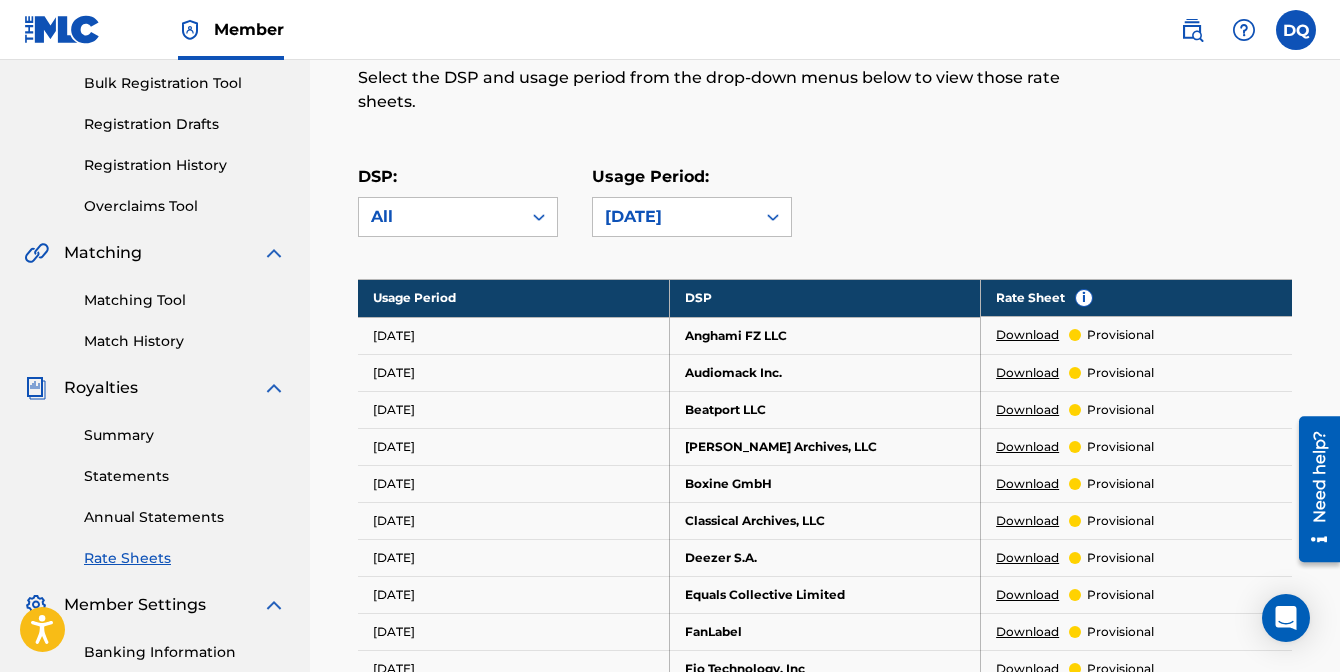 scroll, scrollTop: 348, scrollLeft: 0, axis: vertical 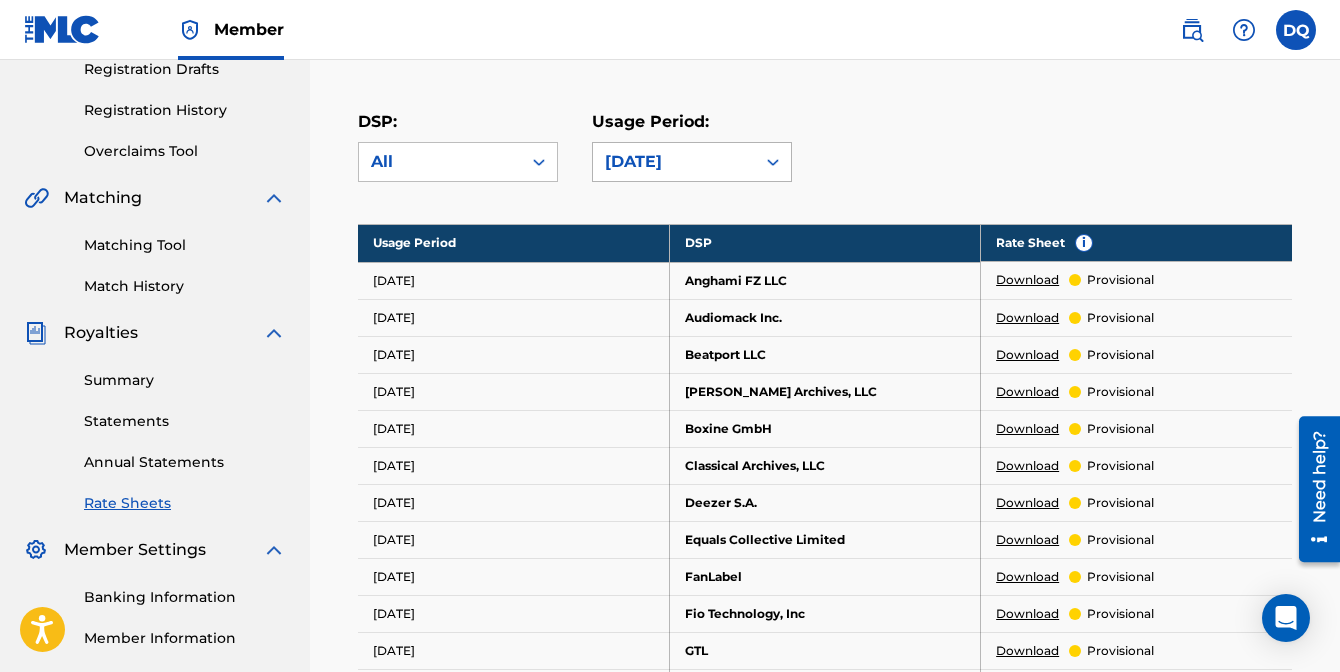 click on "[DATE]" at bounding box center [674, 162] 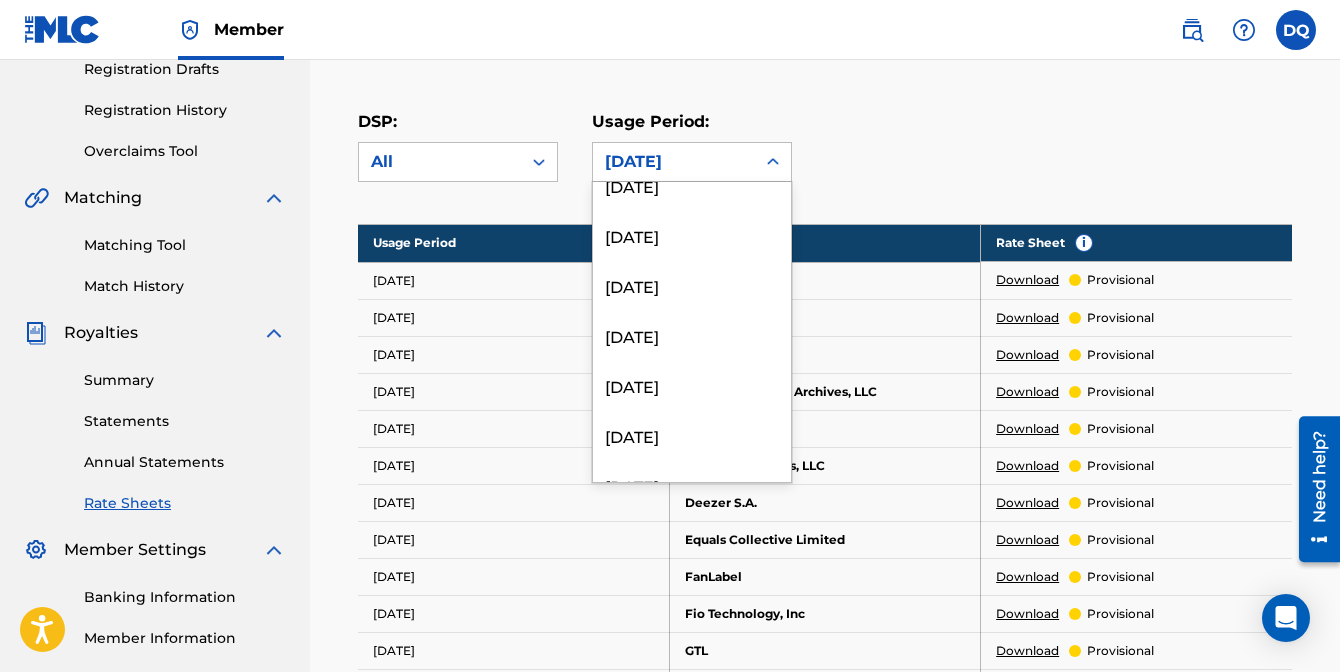scroll, scrollTop: 0, scrollLeft: 0, axis: both 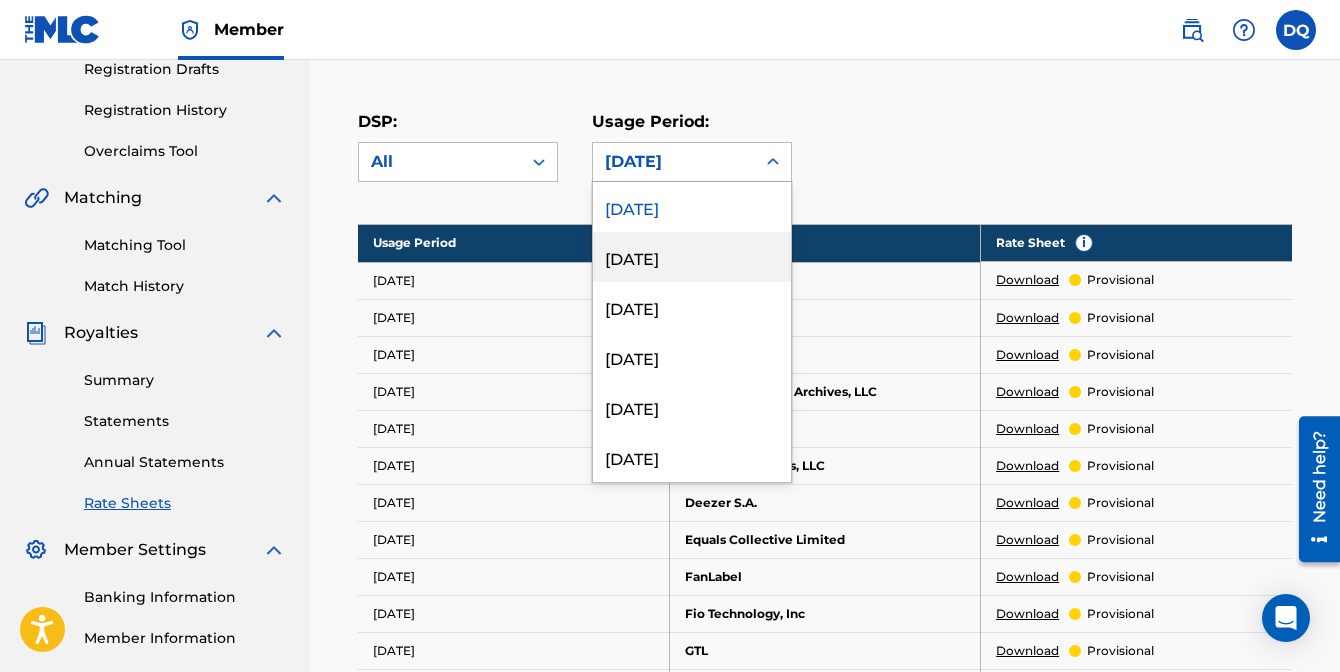 click on "[DATE]" at bounding box center (692, 257) 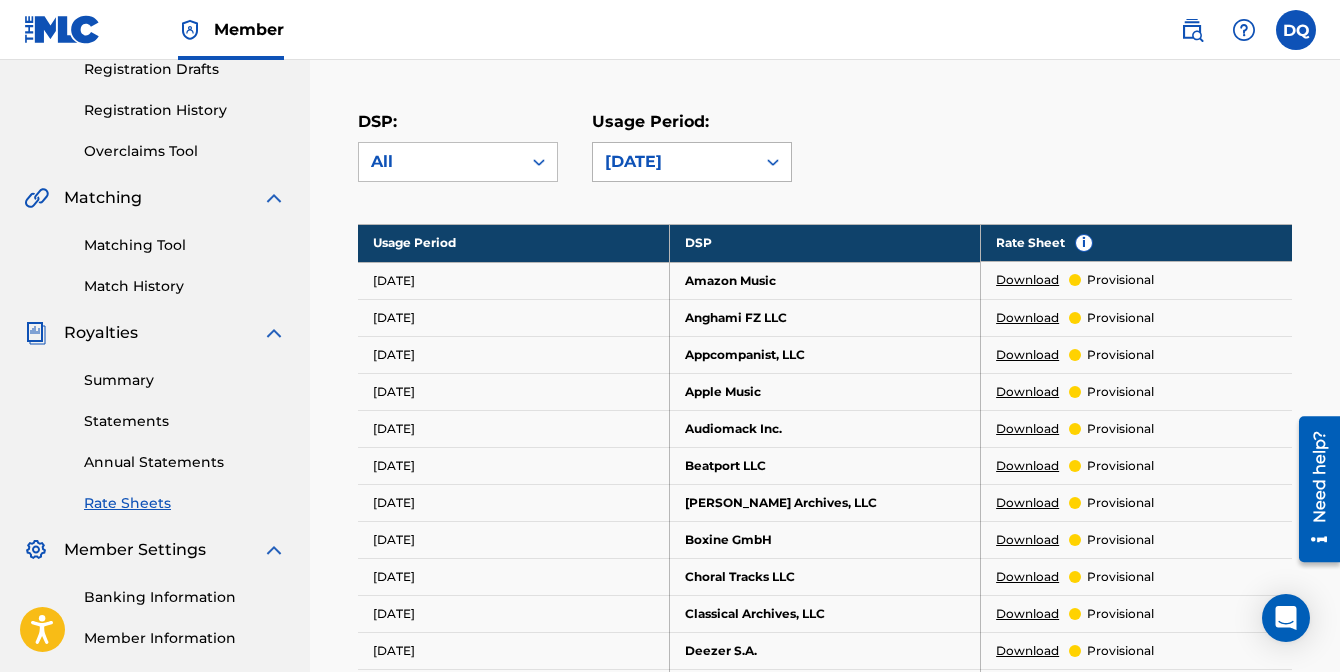click on "[DATE]" at bounding box center [674, 162] 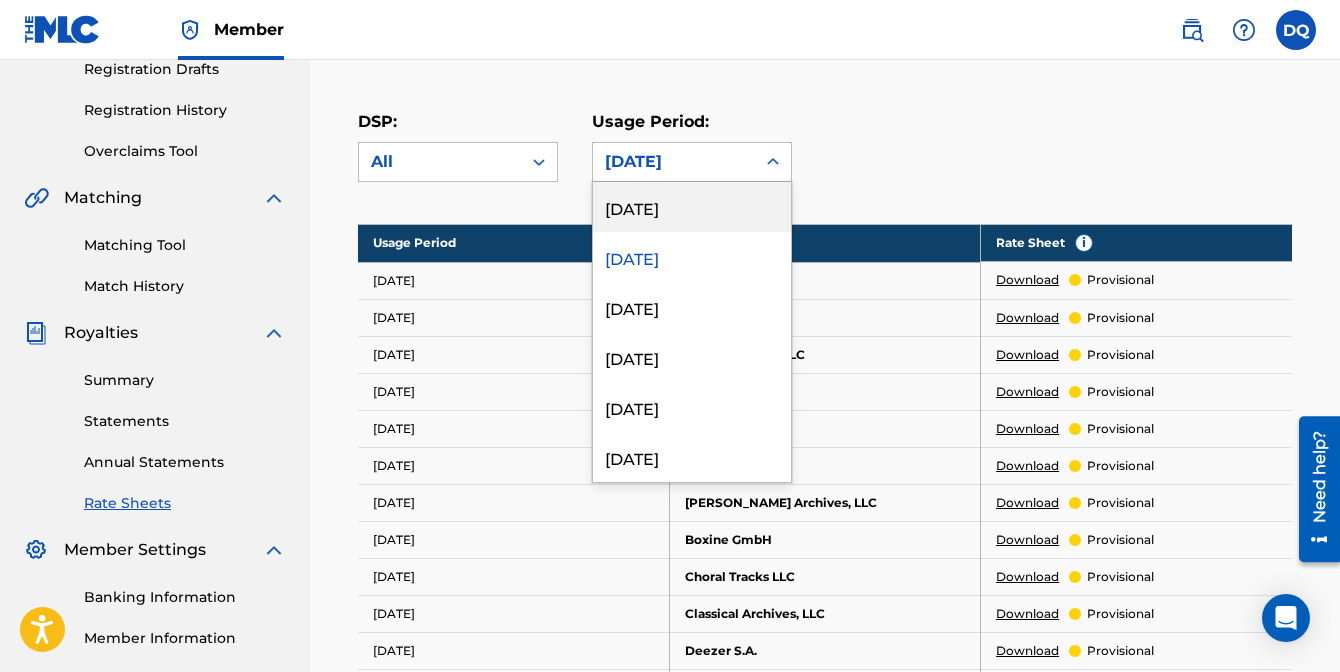 click on "[DATE]" at bounding box center (692, 207) 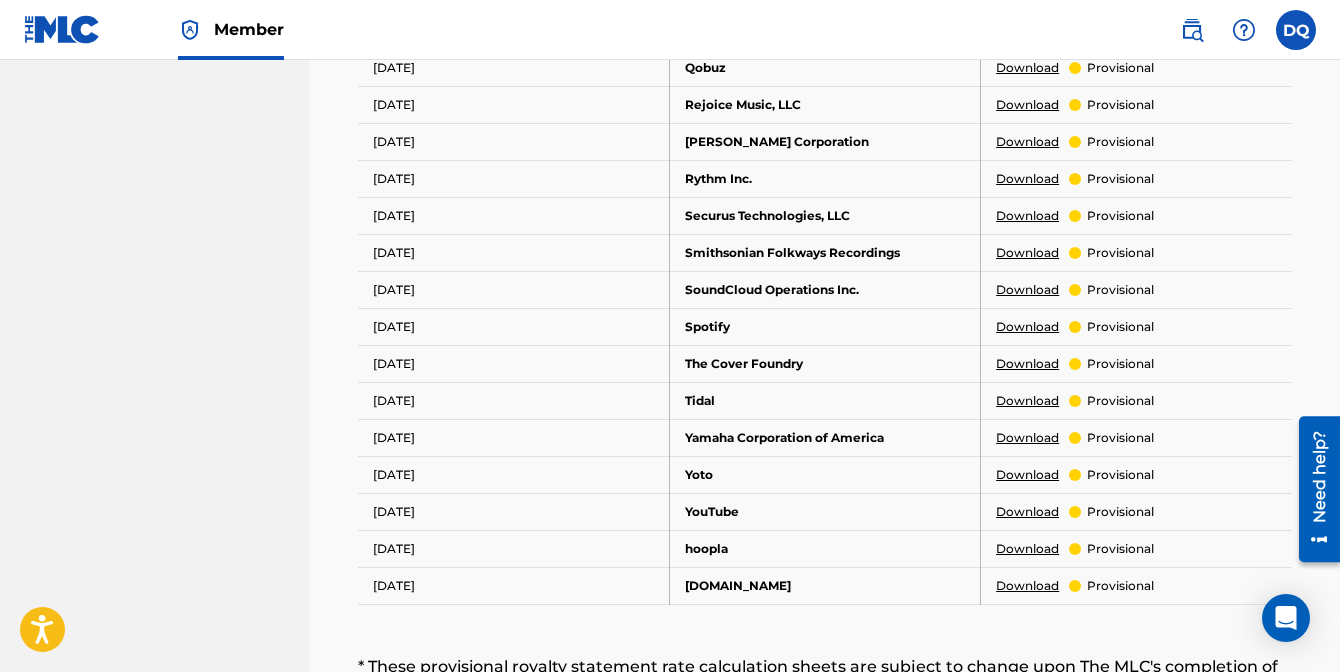 scroll, scrollTop: 1358, scrollLeft: 0, axis: vertical 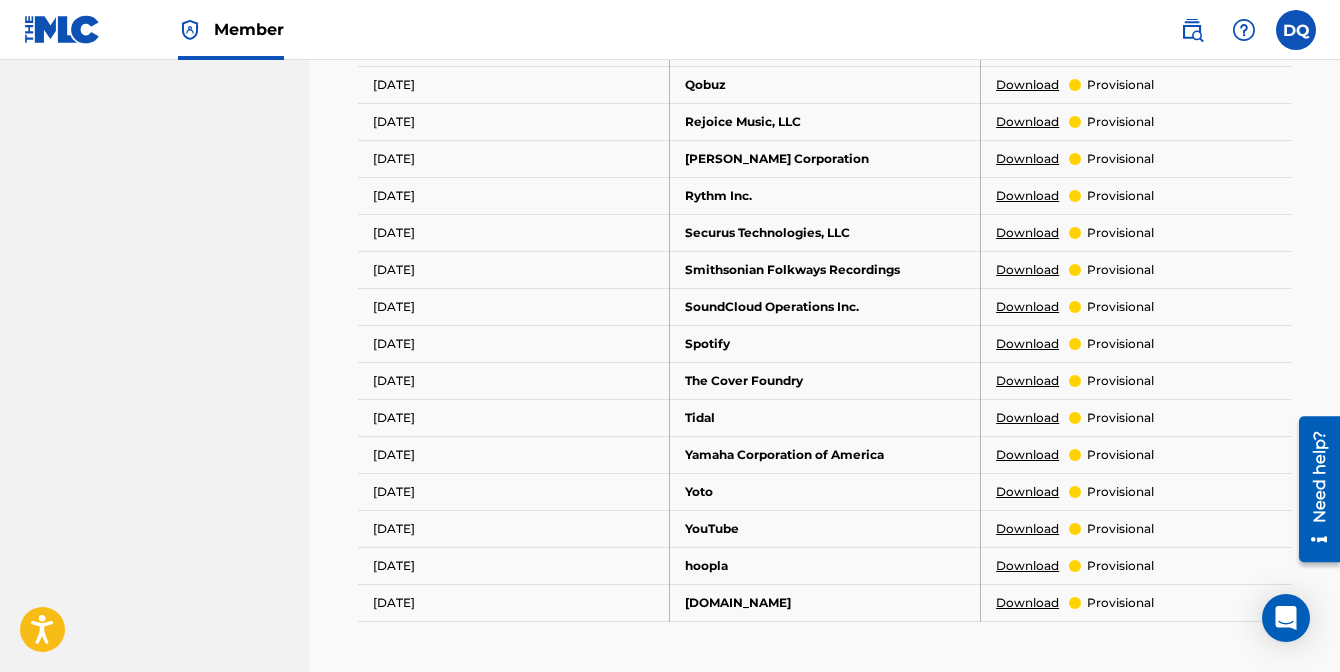 click on "Download" at bounding box center (1027, 344) 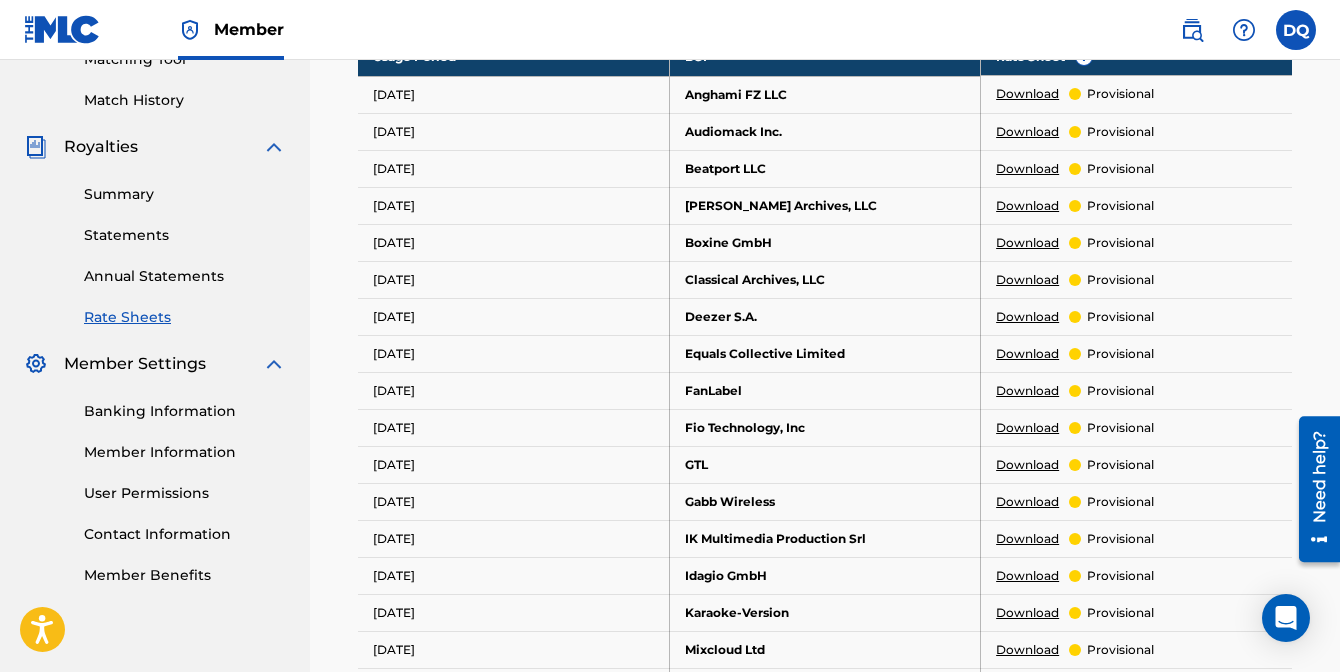 scroll, scrollTop: 521, scrollLeft: 0, axis: vertical 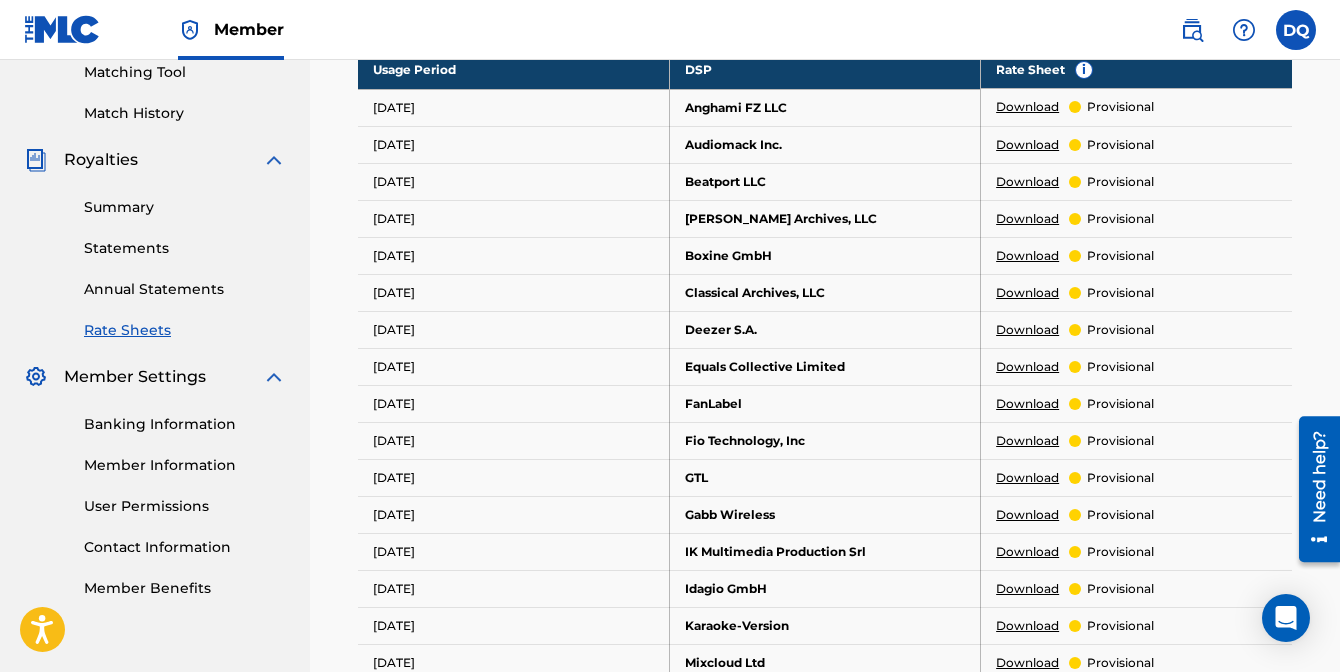 click on "Statements" at bounding box center (185, 248) 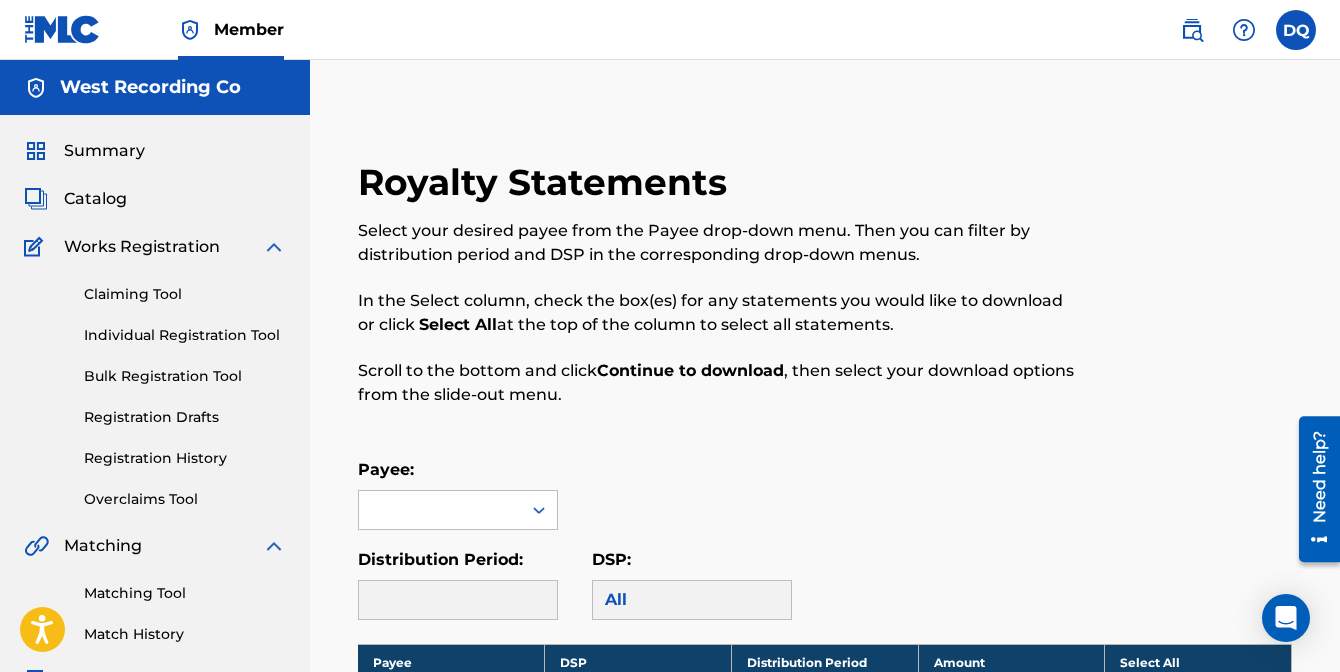 scroll, scrollTop: 231, scrollLeft: 0, axis: vertical 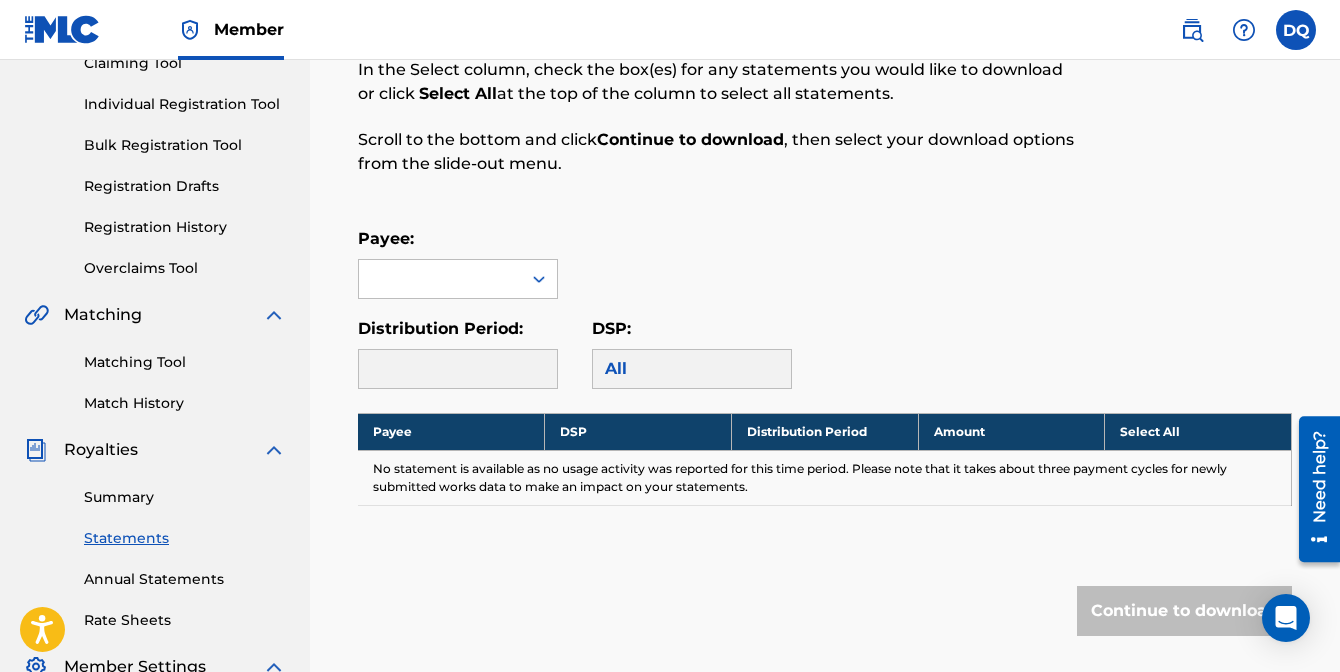 click on "All" at bounding box center (692, 369) 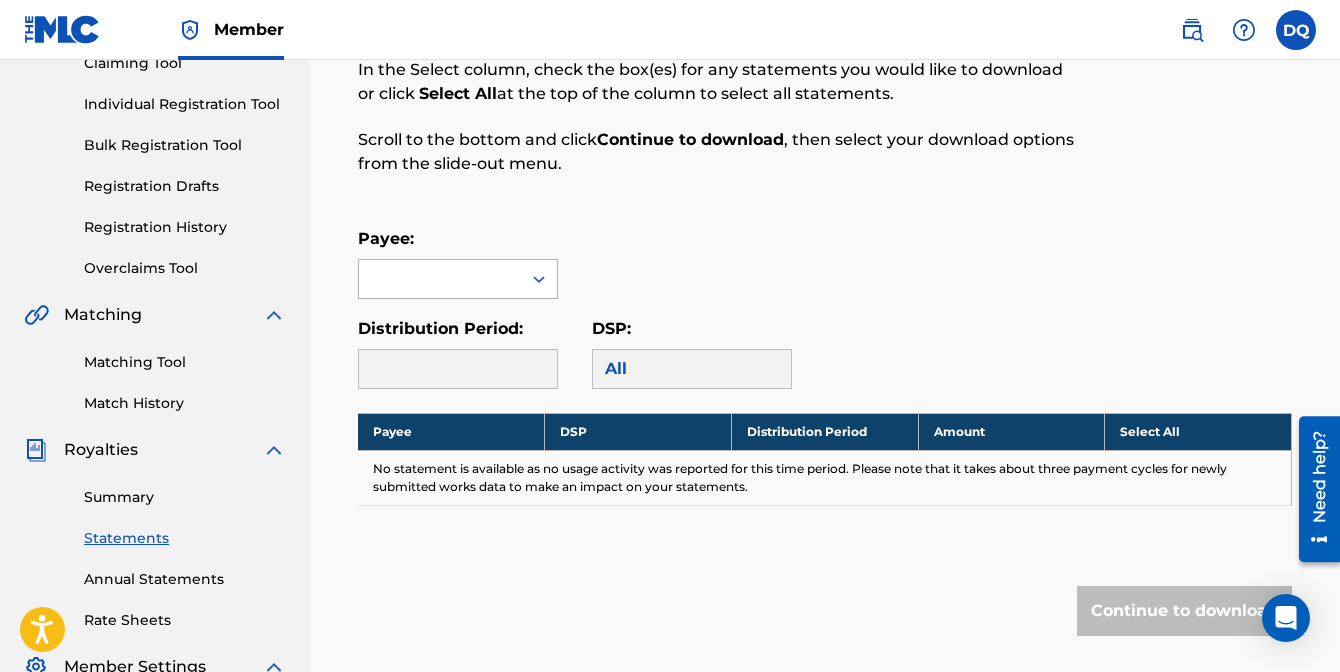 click at bounding box center [440, 279] 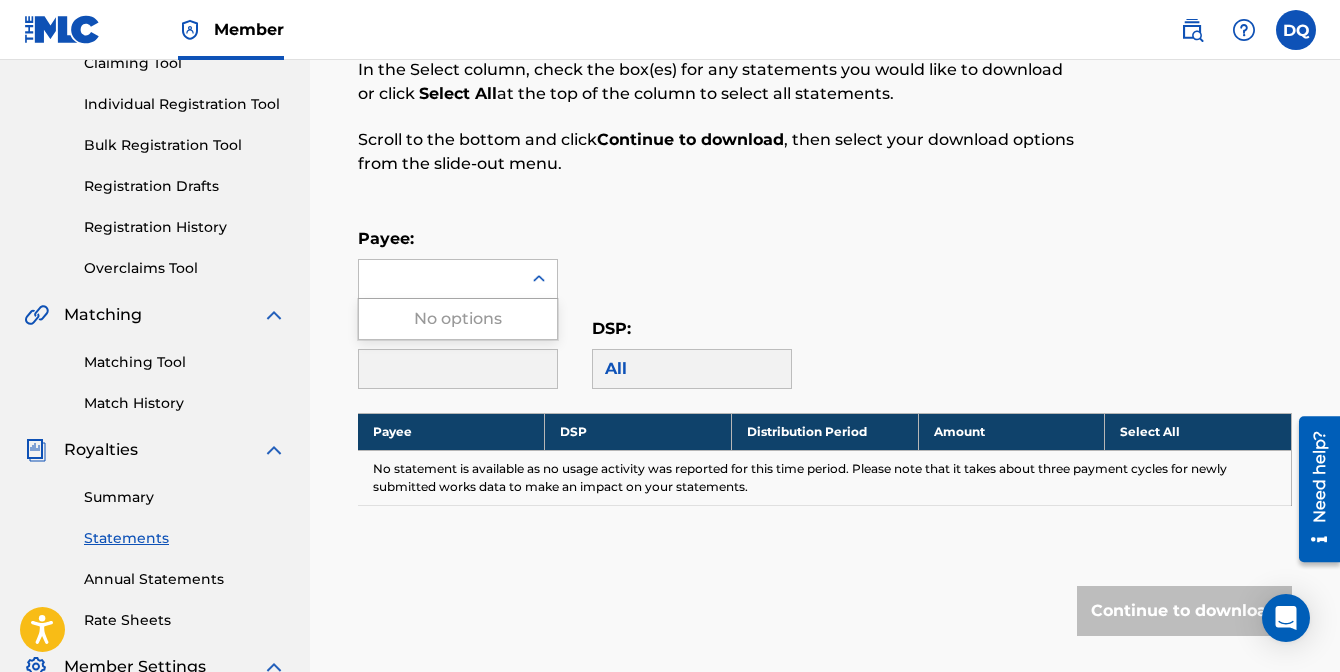 click on "No options" at bounding box center [458, 319] 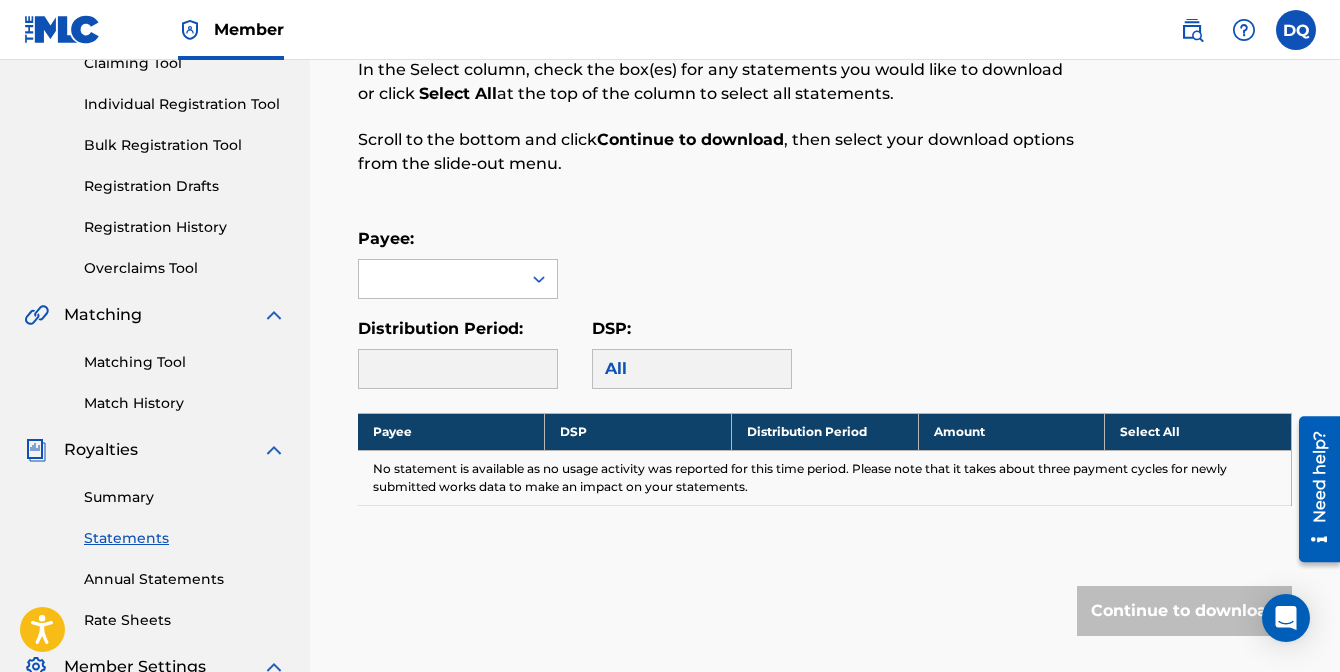 click on "Payee:" at bounding box center (825, 263) 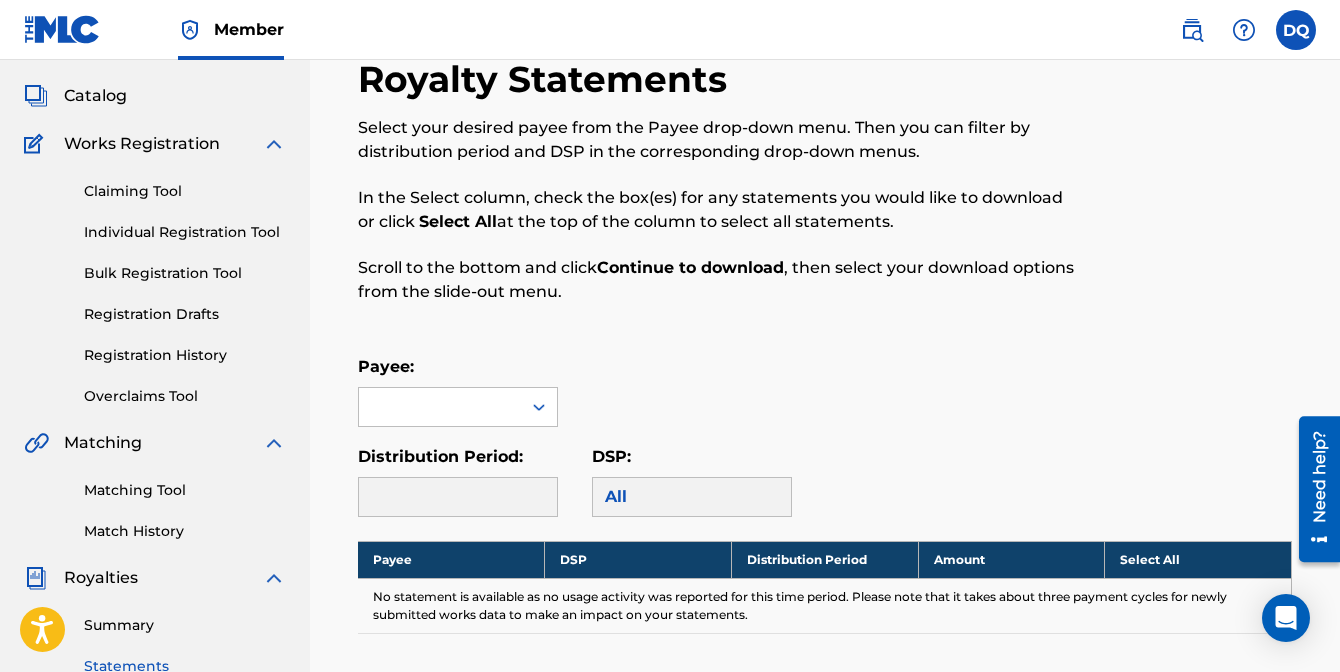 scroll, scrollTop: 0, scrollLeft: 0, axis: both 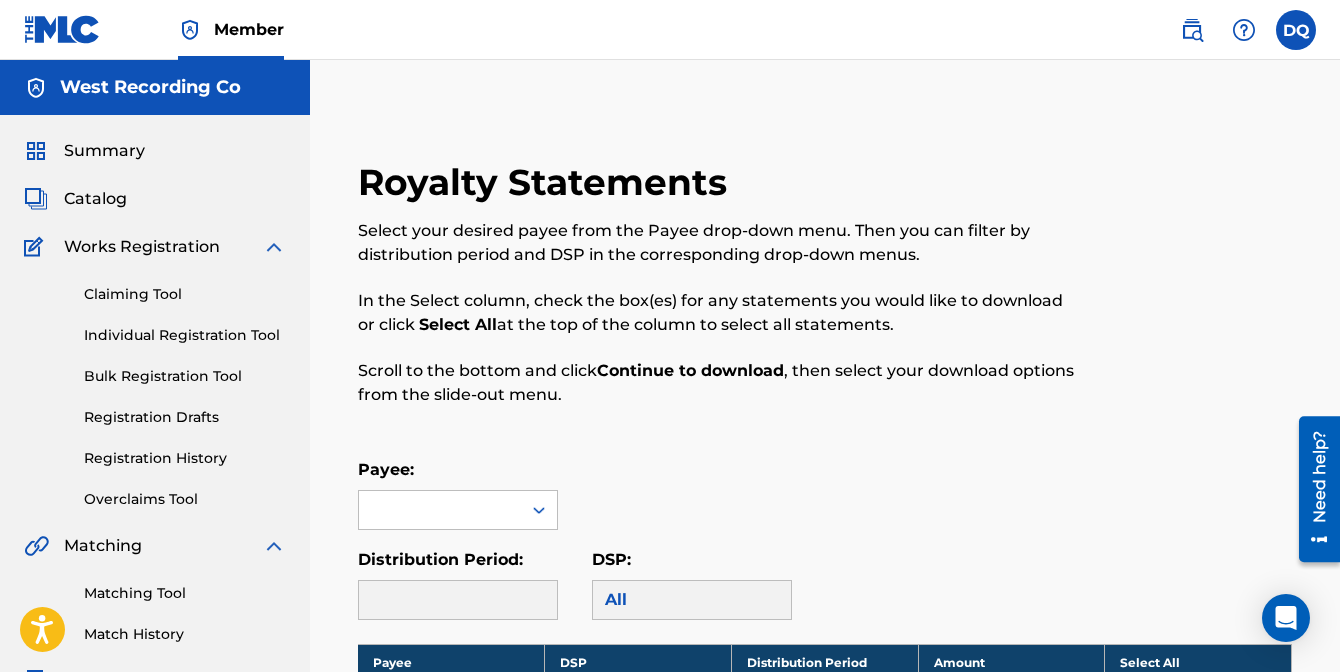 click on "Summary" at bounding box center (104, 151) 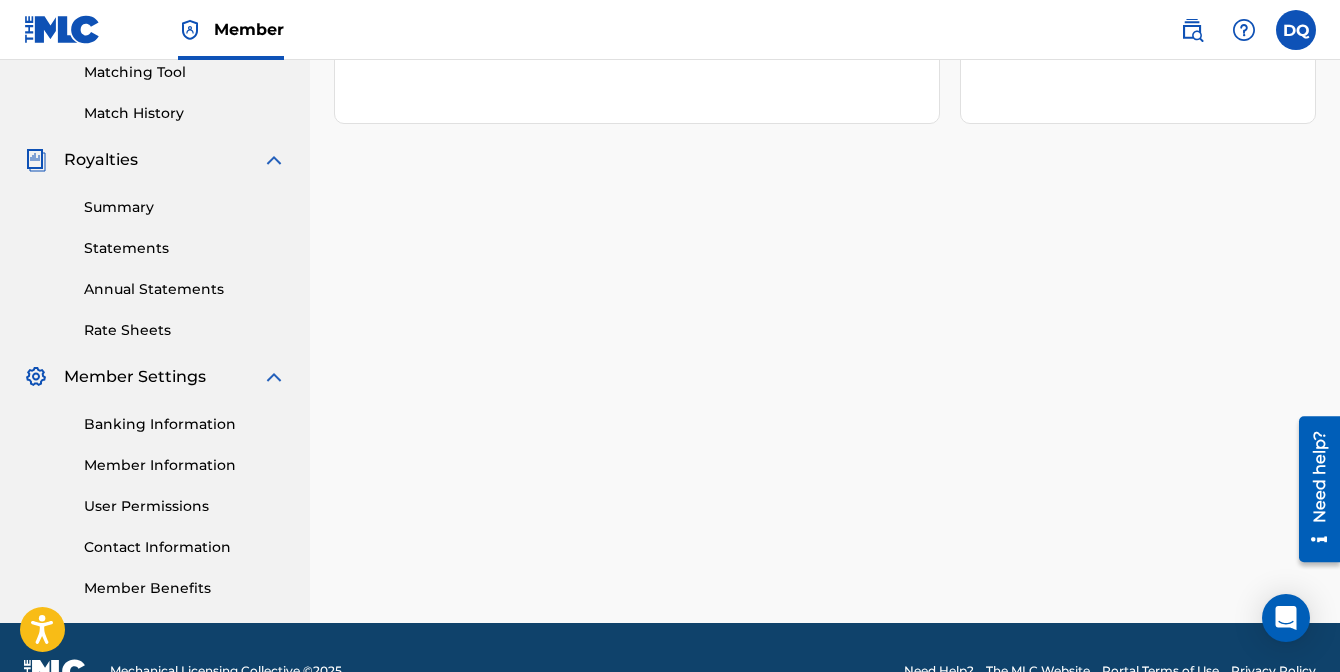 scroll, scrollTop: 568, scrollLeft: 0, axis: vertical 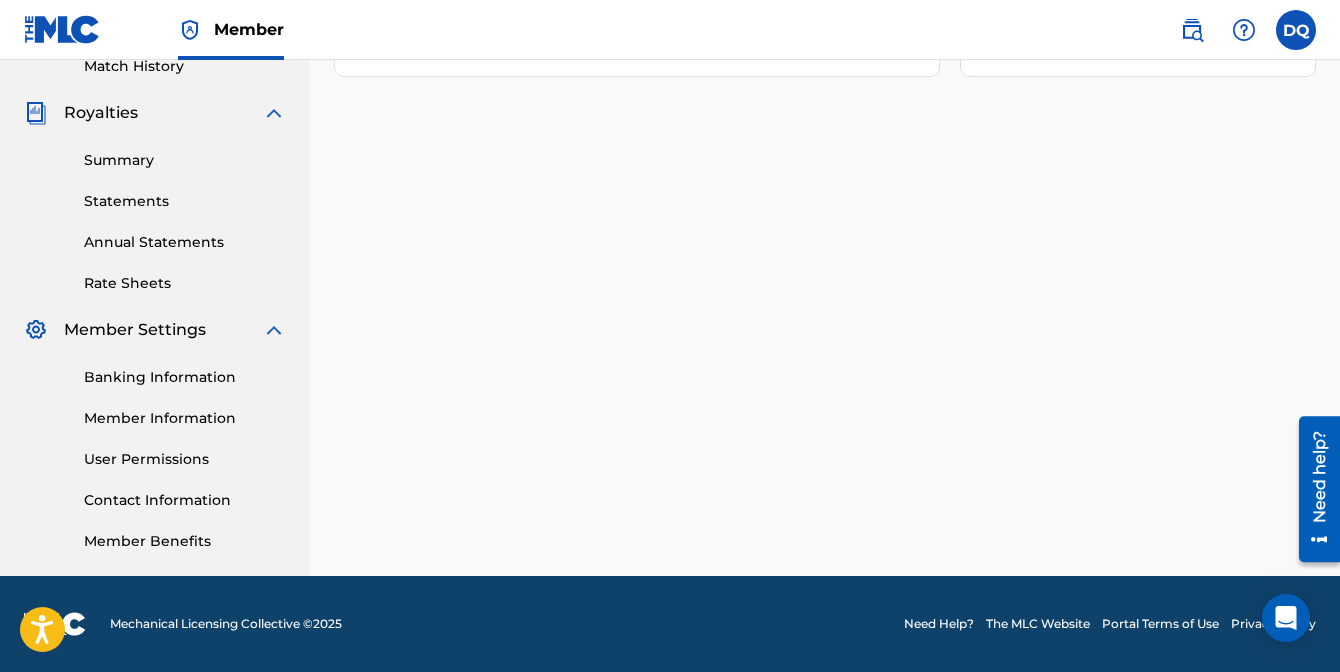 click on "Member Information" at bounding box center [185, 418] 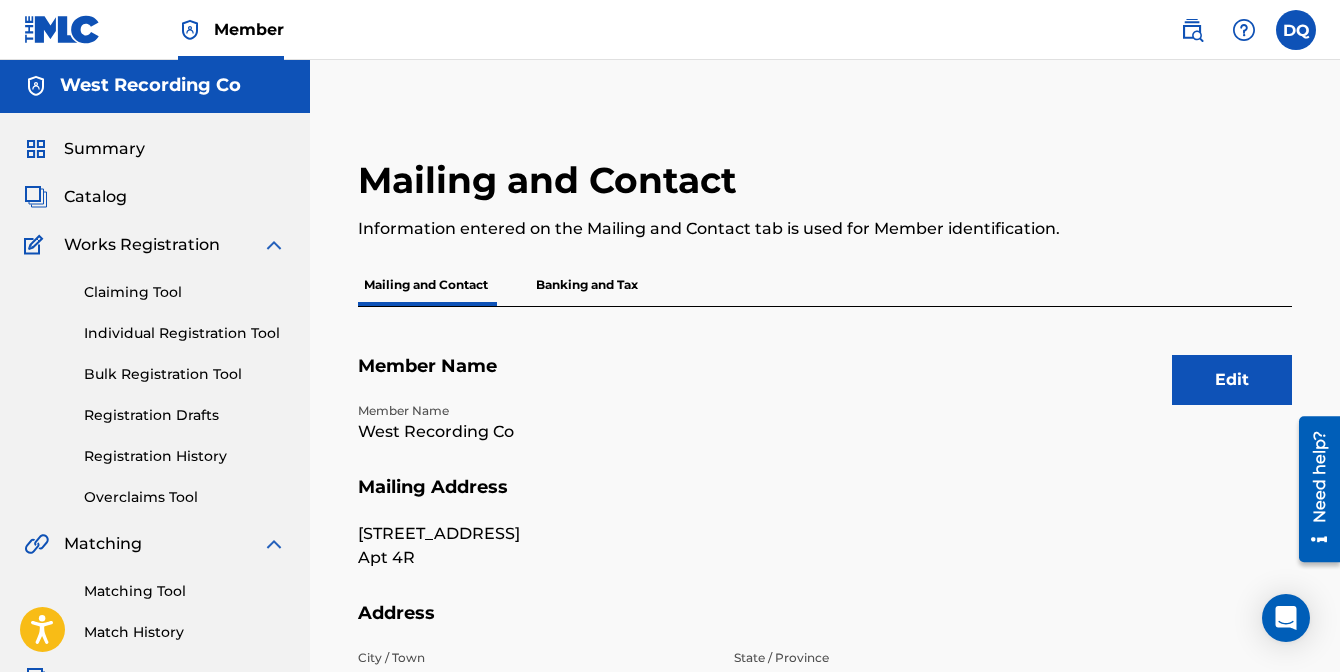 scroll, scrollTop: 0, scrollLeft: 0, axis: both 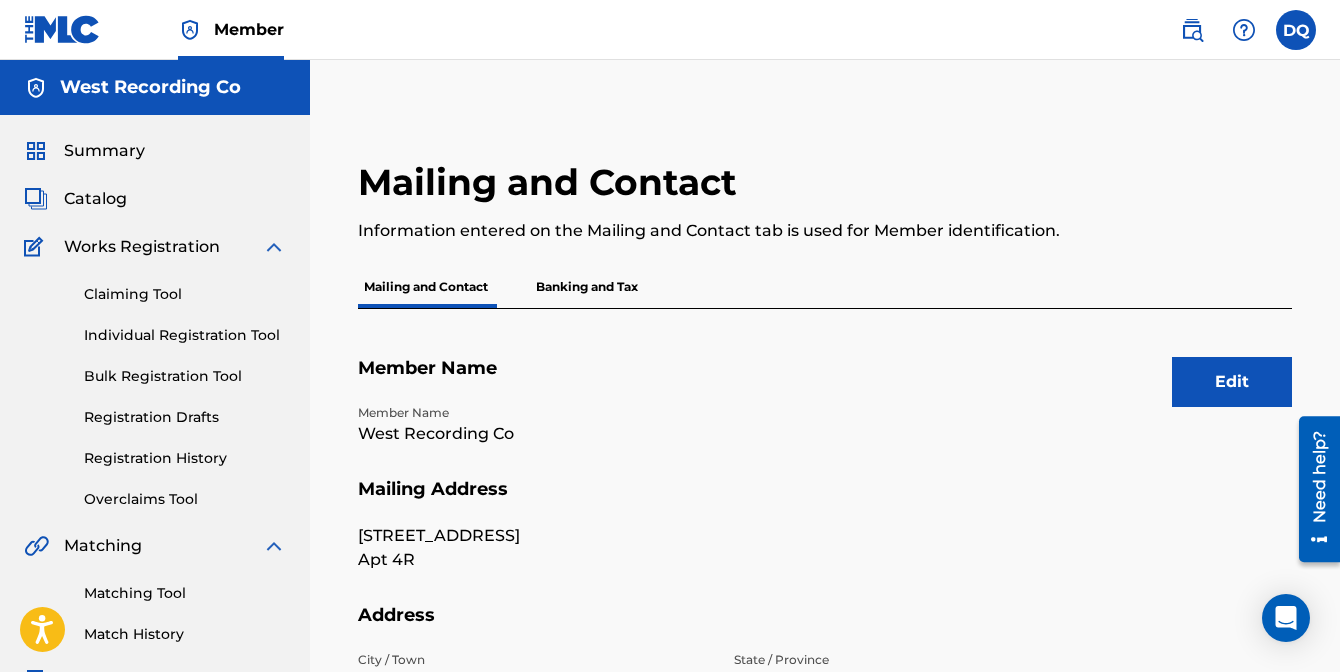 click on "Summary" at bounding box center (104, 151) 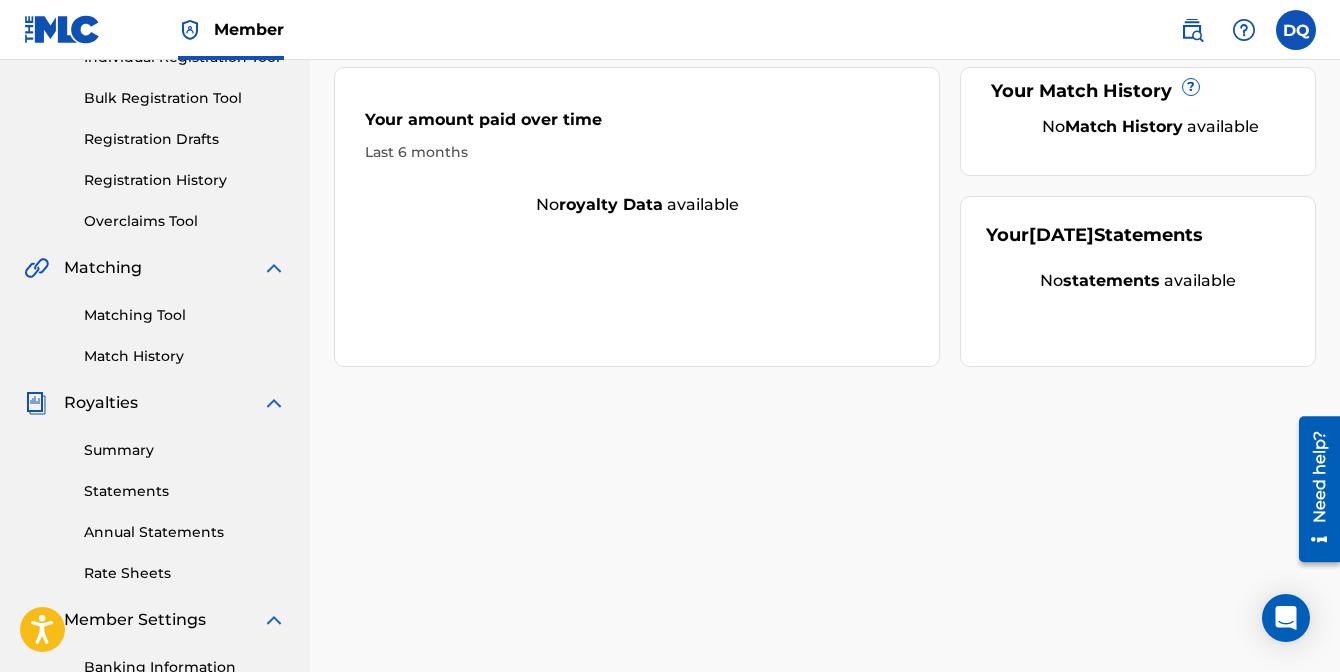 scroll, scrollTop: 568, scrollLeft: 0, axis: vertical 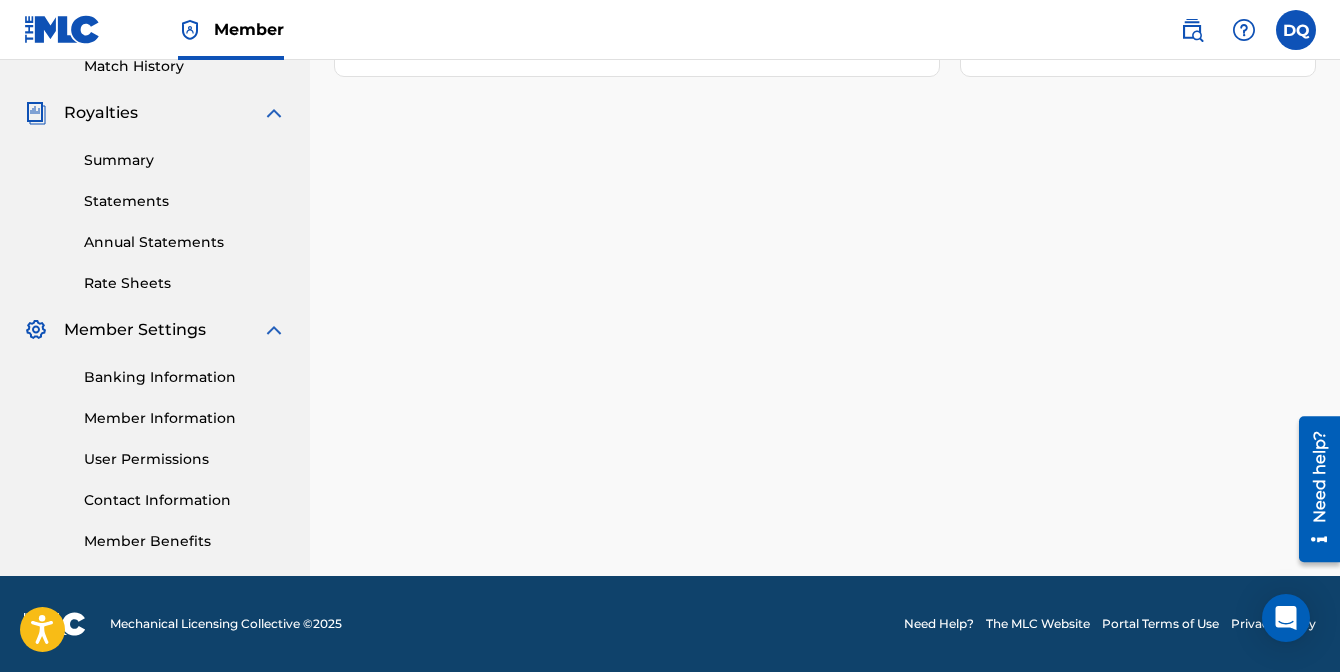 click on "Banking Information" at bounding box center [185, 377] 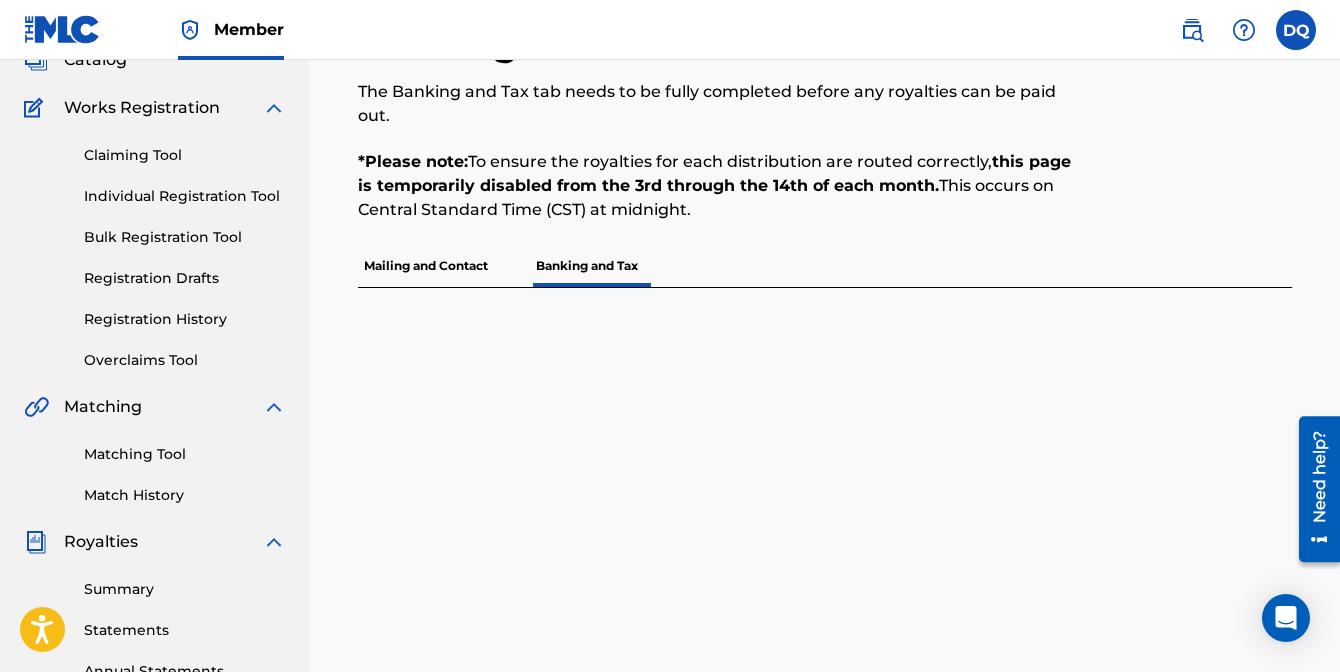 scroll, scrollTop: 145, scrollLeft: 0, axis: vertical 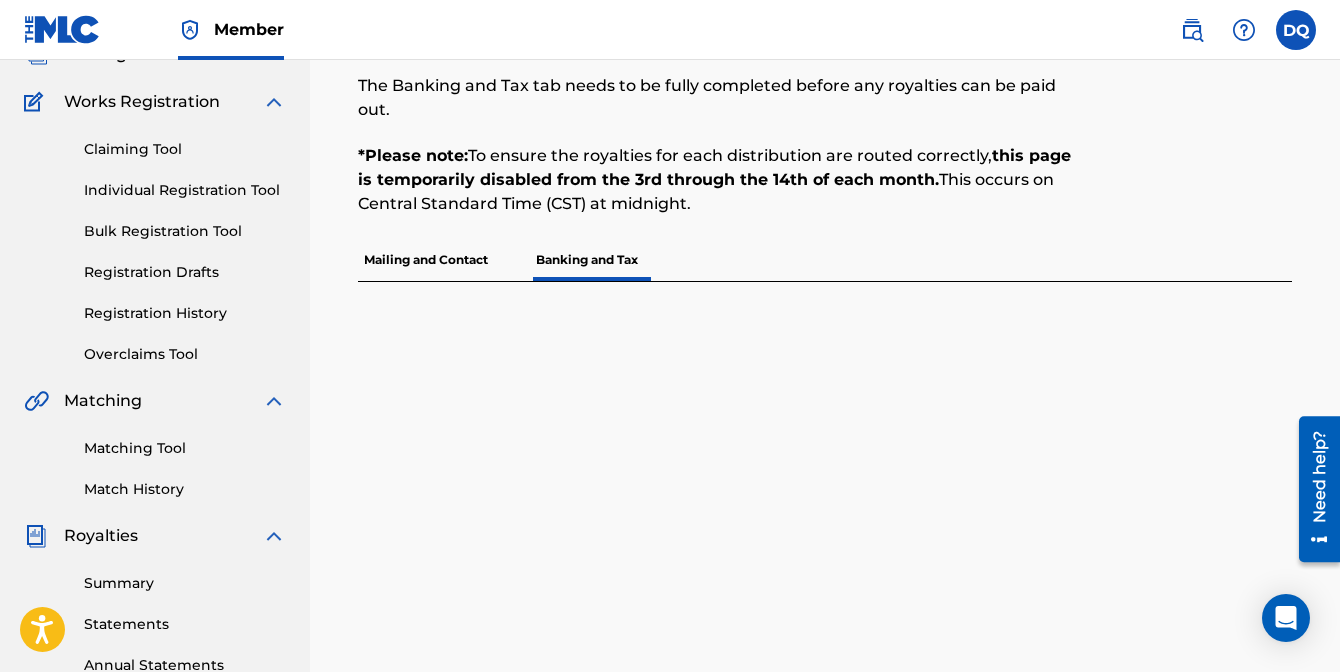 click on "Mailing and Contact" at bounding box center [426, 260] 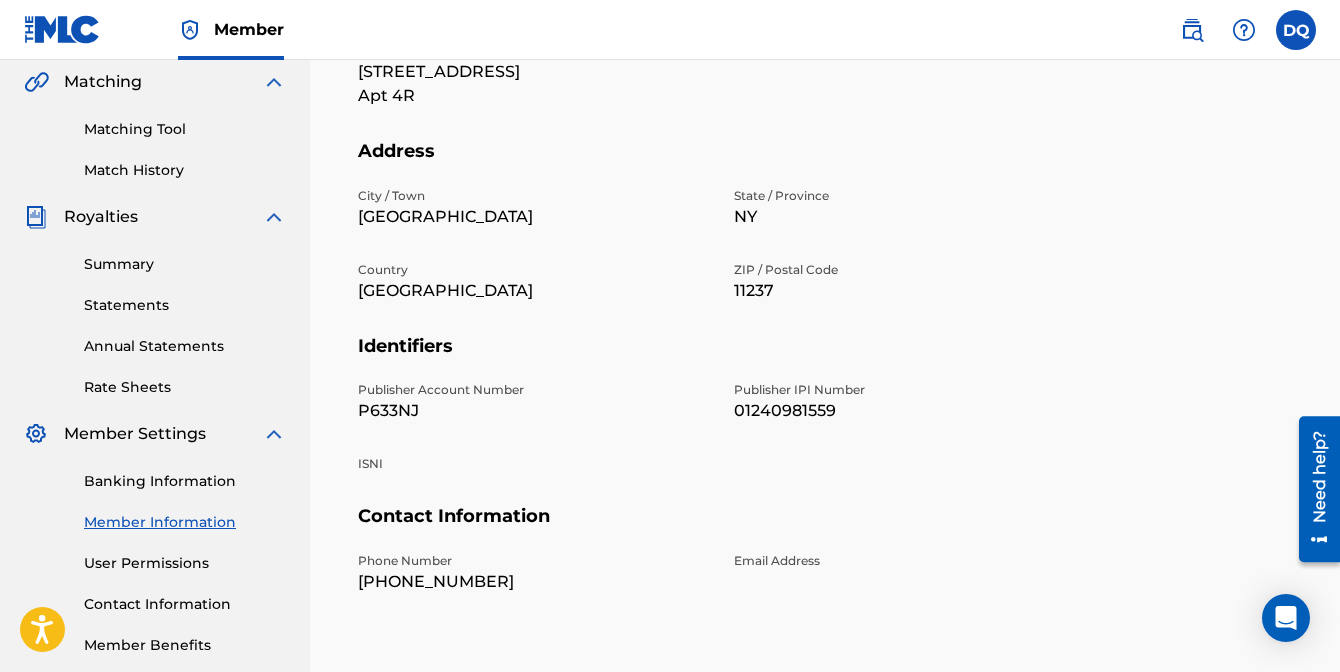scroll, scrollTop: 463, scrollLeft: 0, axis: vertical 